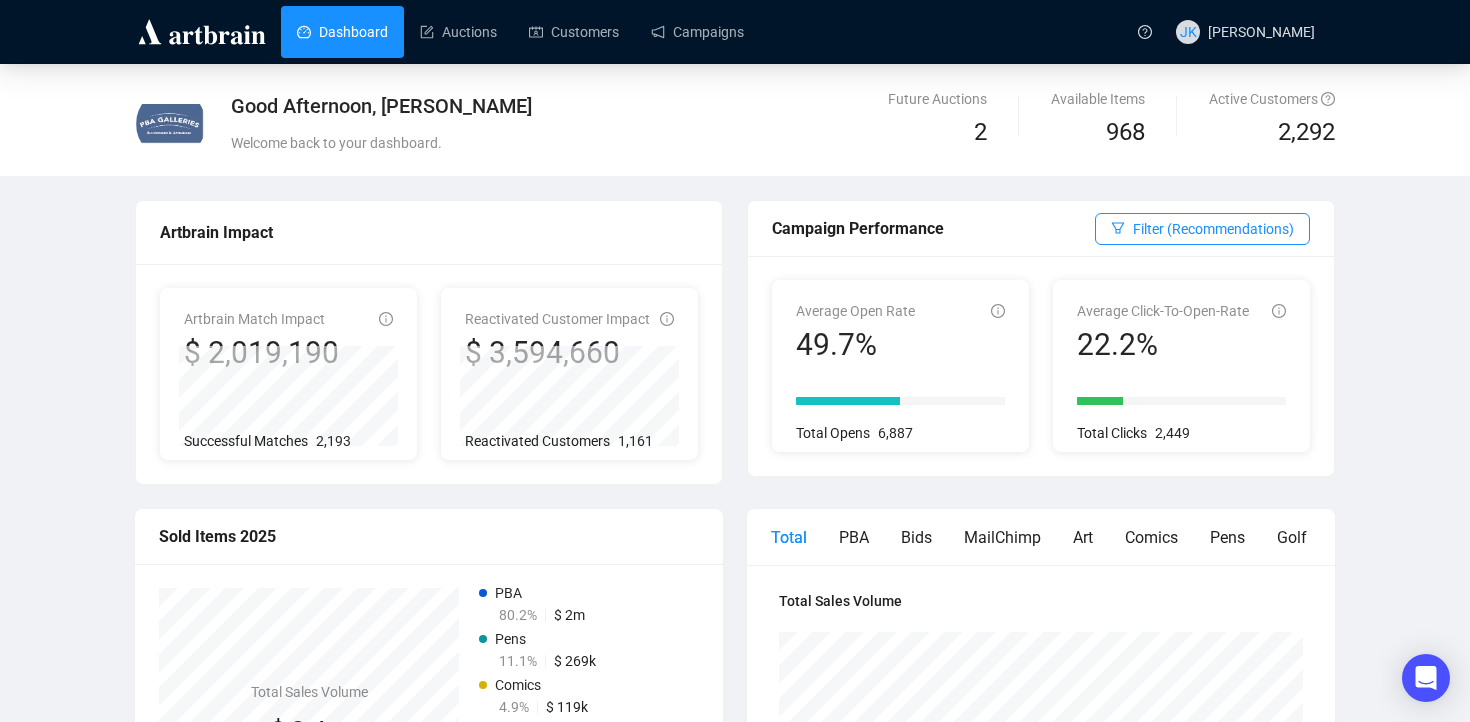 scroll, scrollTop: 0, scrollLeft: 0, axis: both 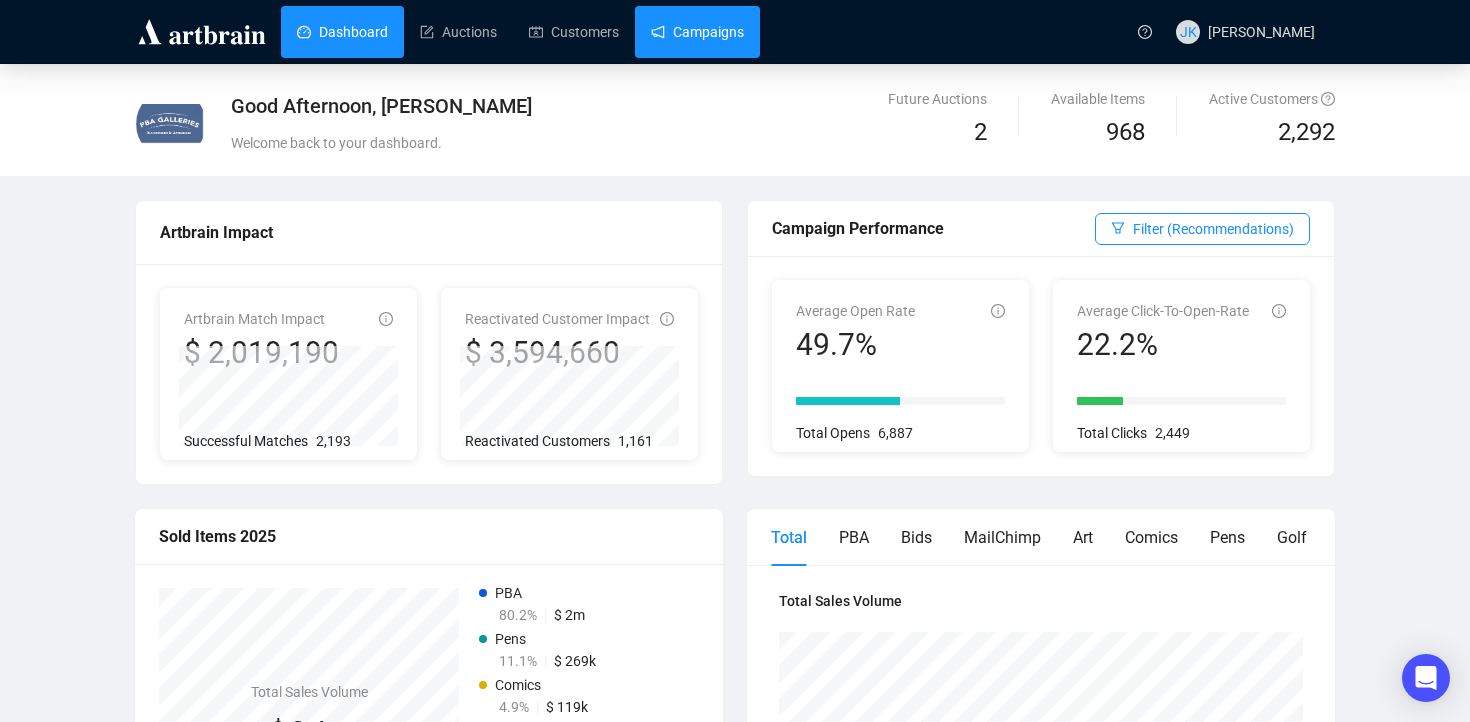 click on "Campaigns" at bounding box center (697, 32) 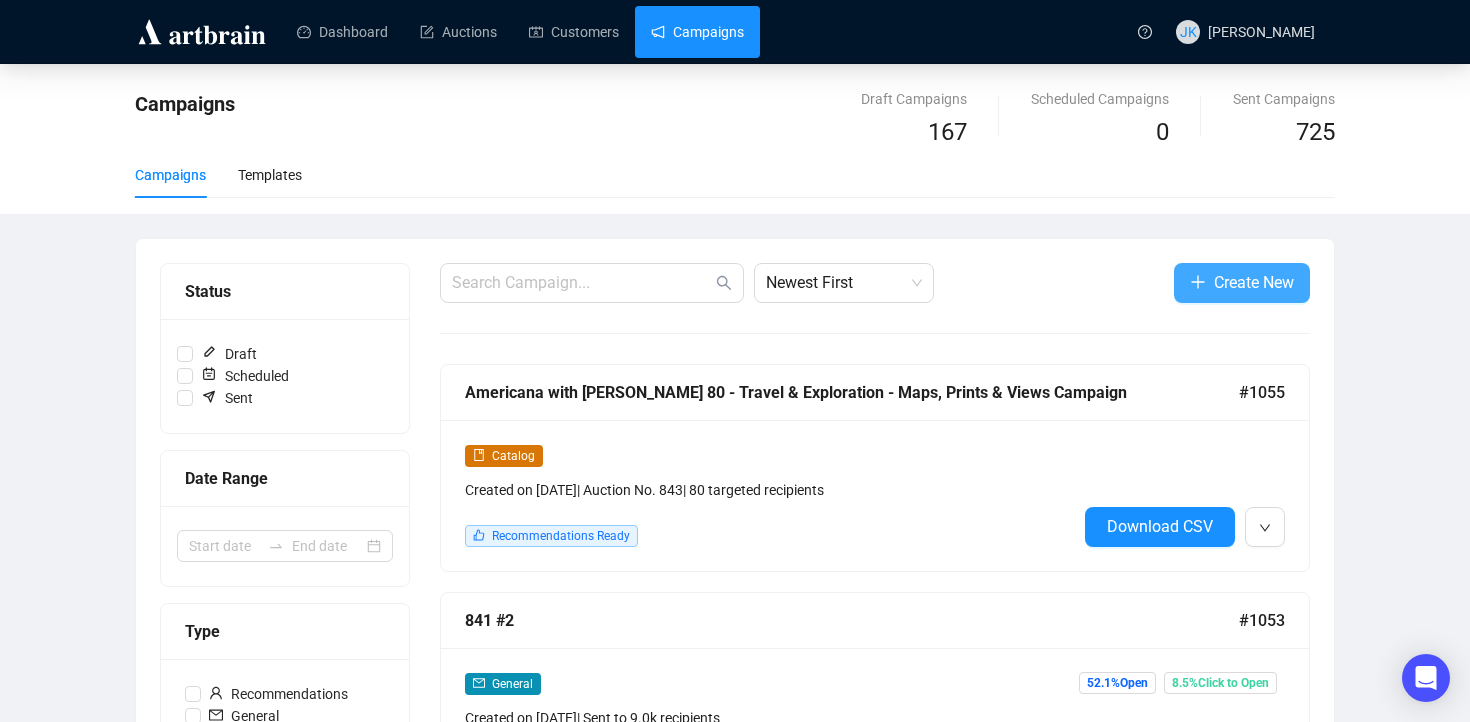 click 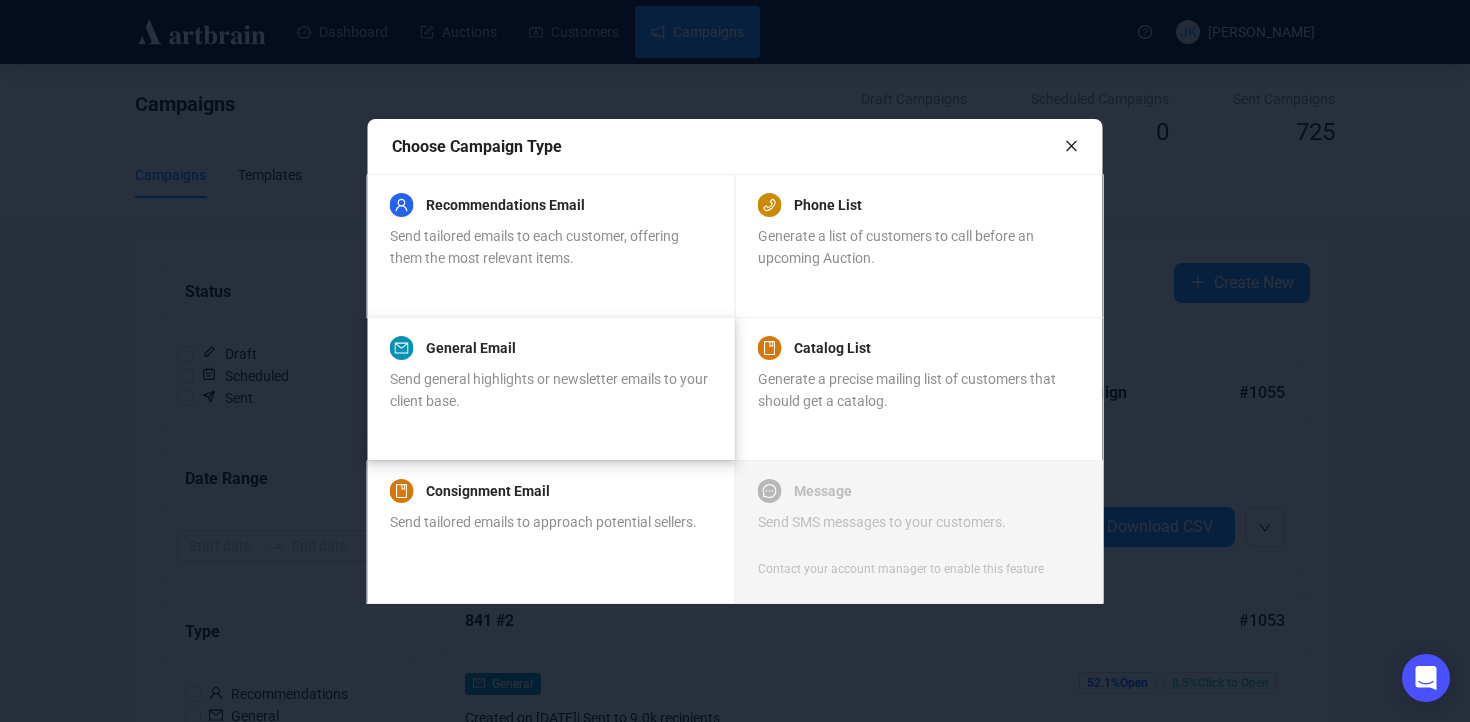 click on "Send general highlights or newsletter emails to your client base." at bounding box center (549, 390) 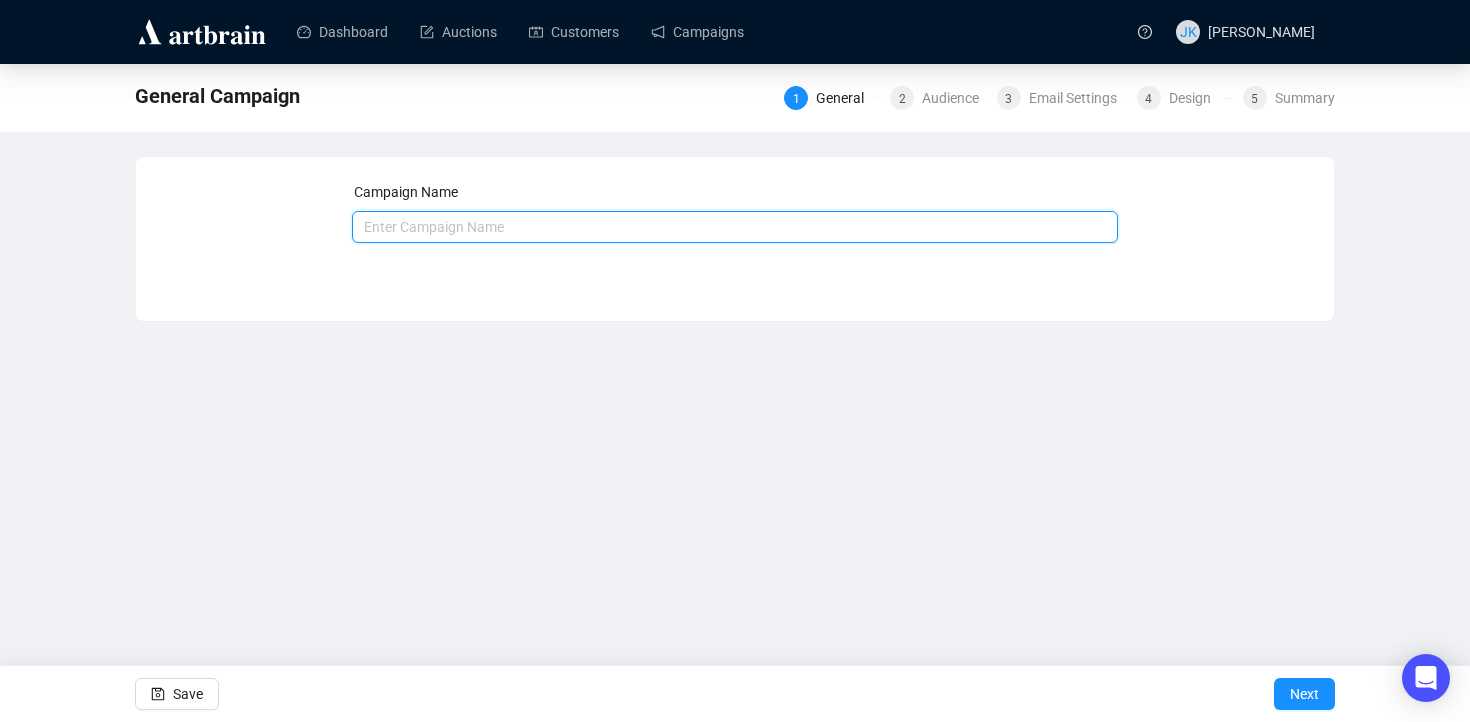 click at bounding box center [735, 227] 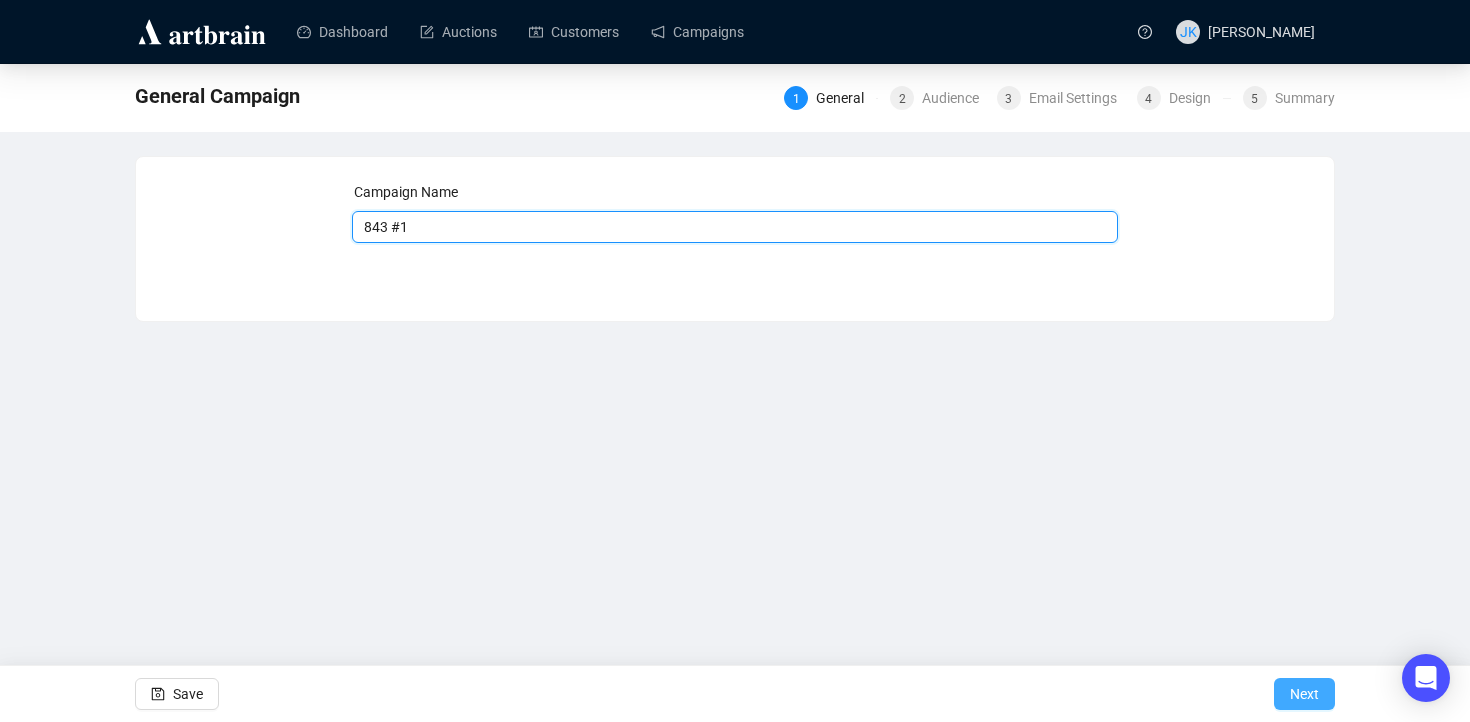 type on "843 #1" 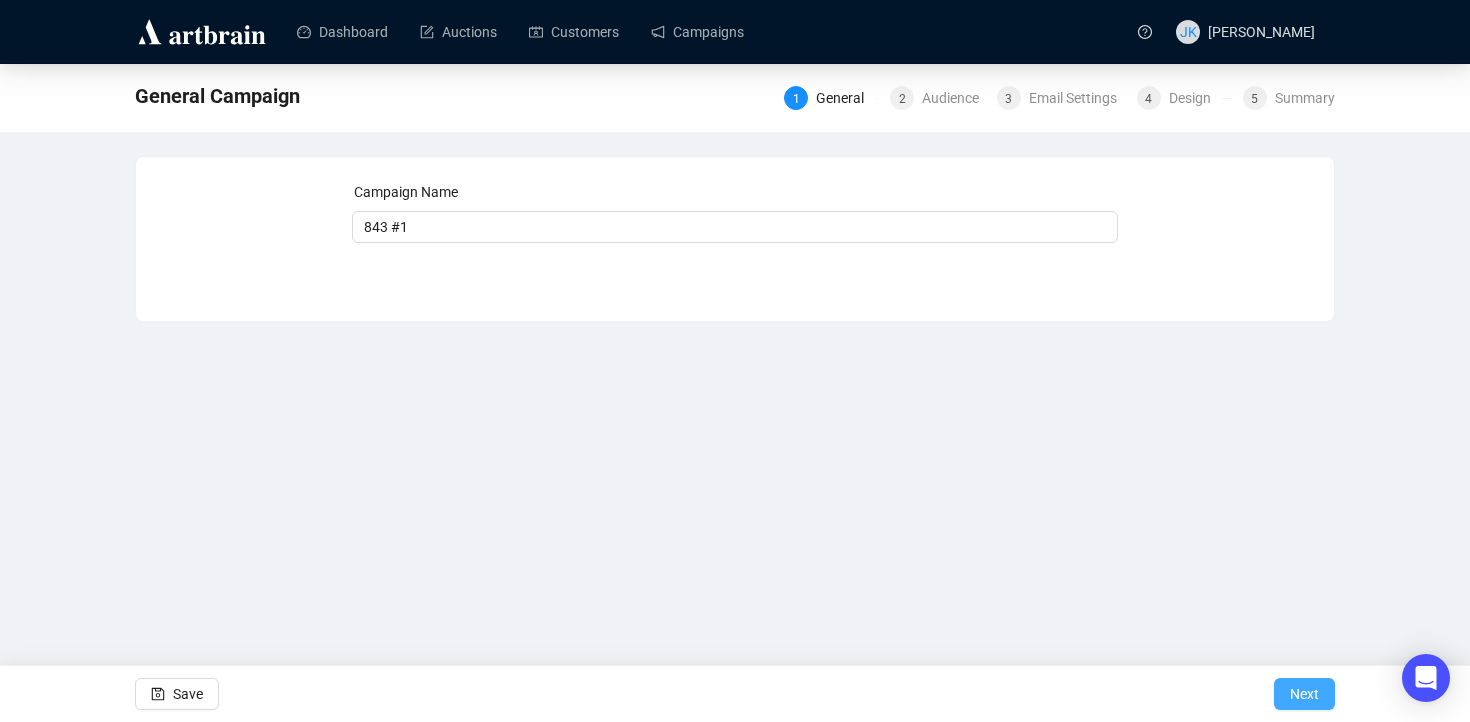 click on "Next" at bounding box center [1304, 694] 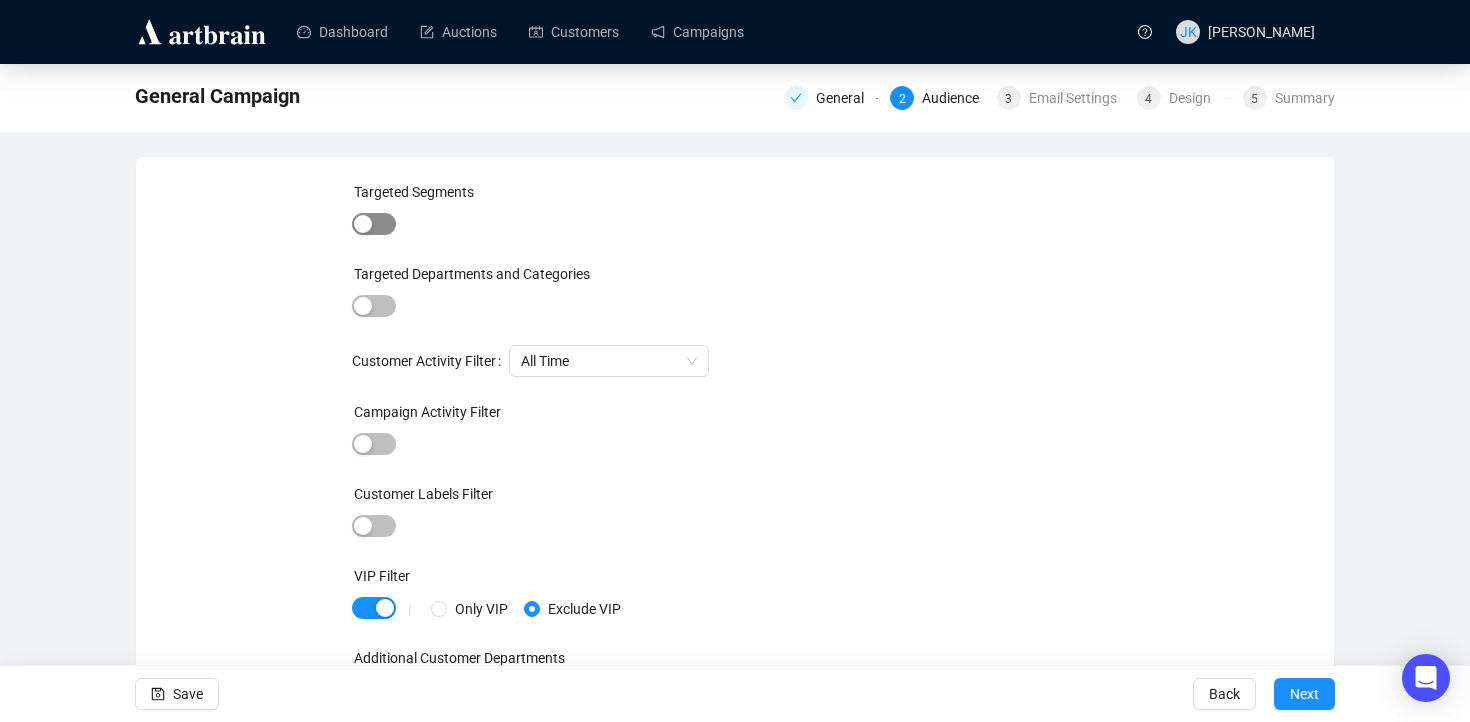 click at bounding box center (363, 224) 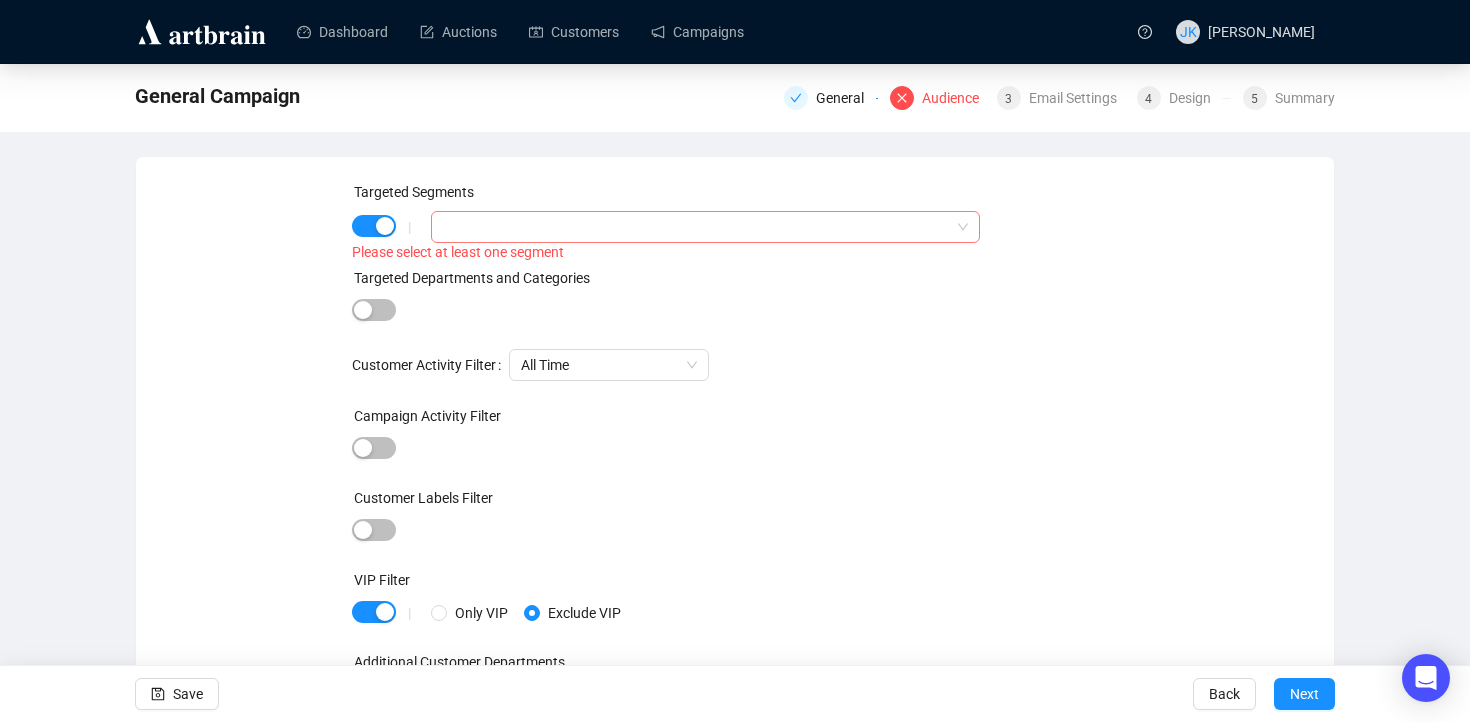 click at bounding box center (695, 227) 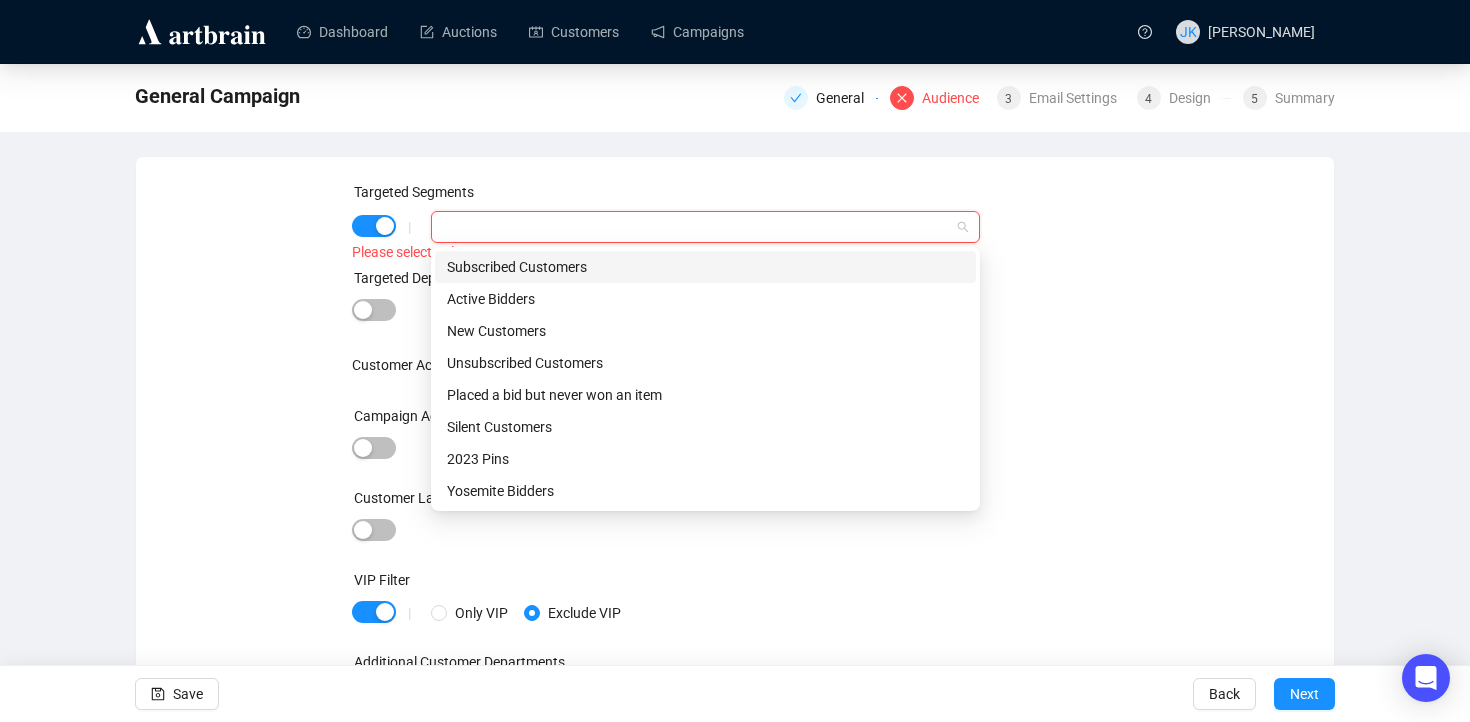 click on "Subscribed Customers" at bounding box center (705, 267) 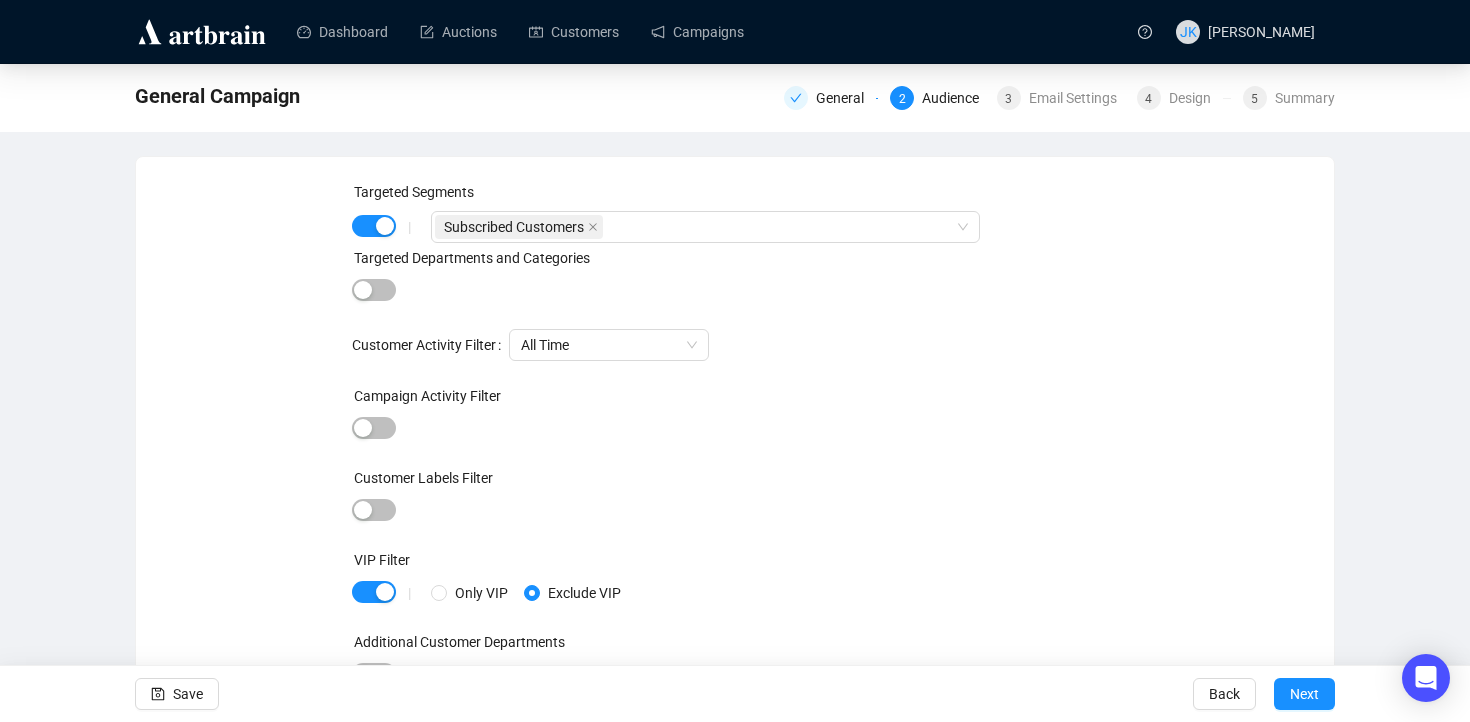 click at bounding box center [374, 593] 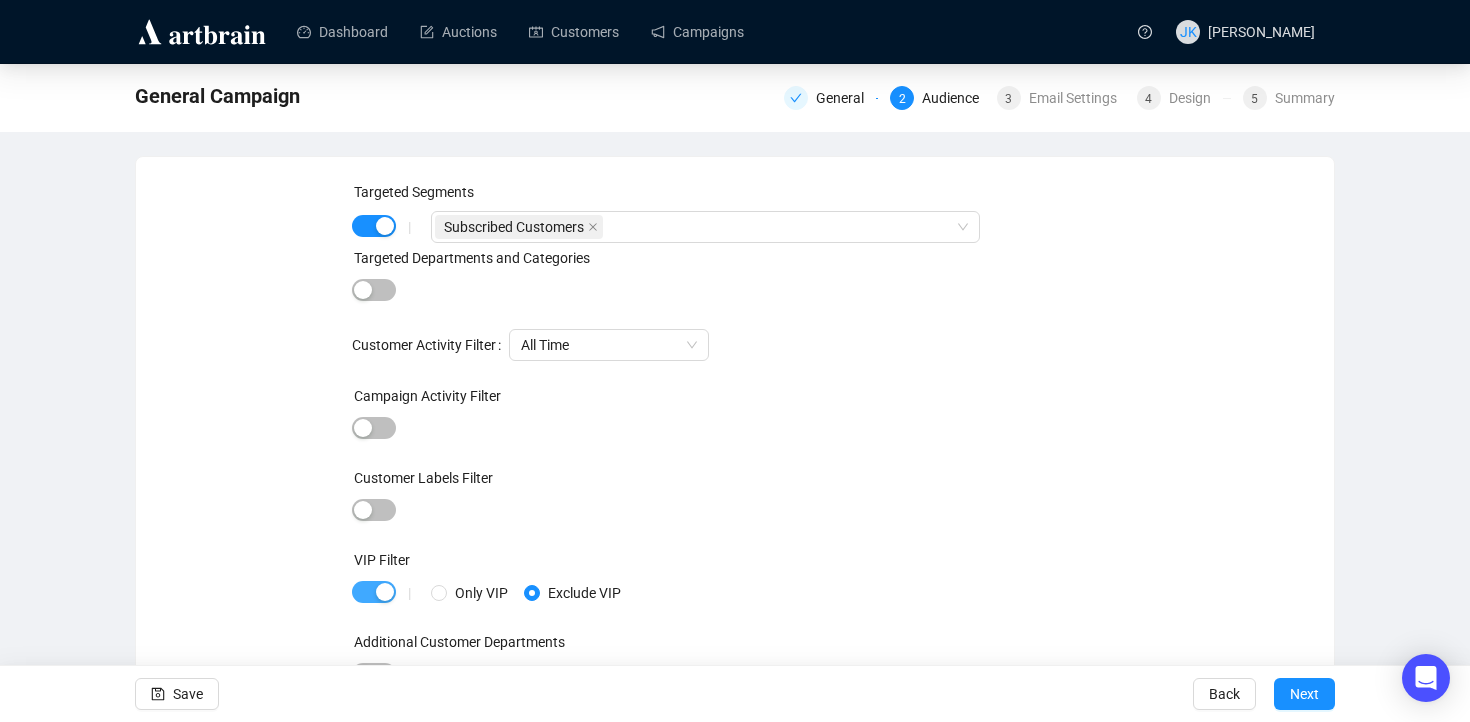 click at bounding box center (385, 592) 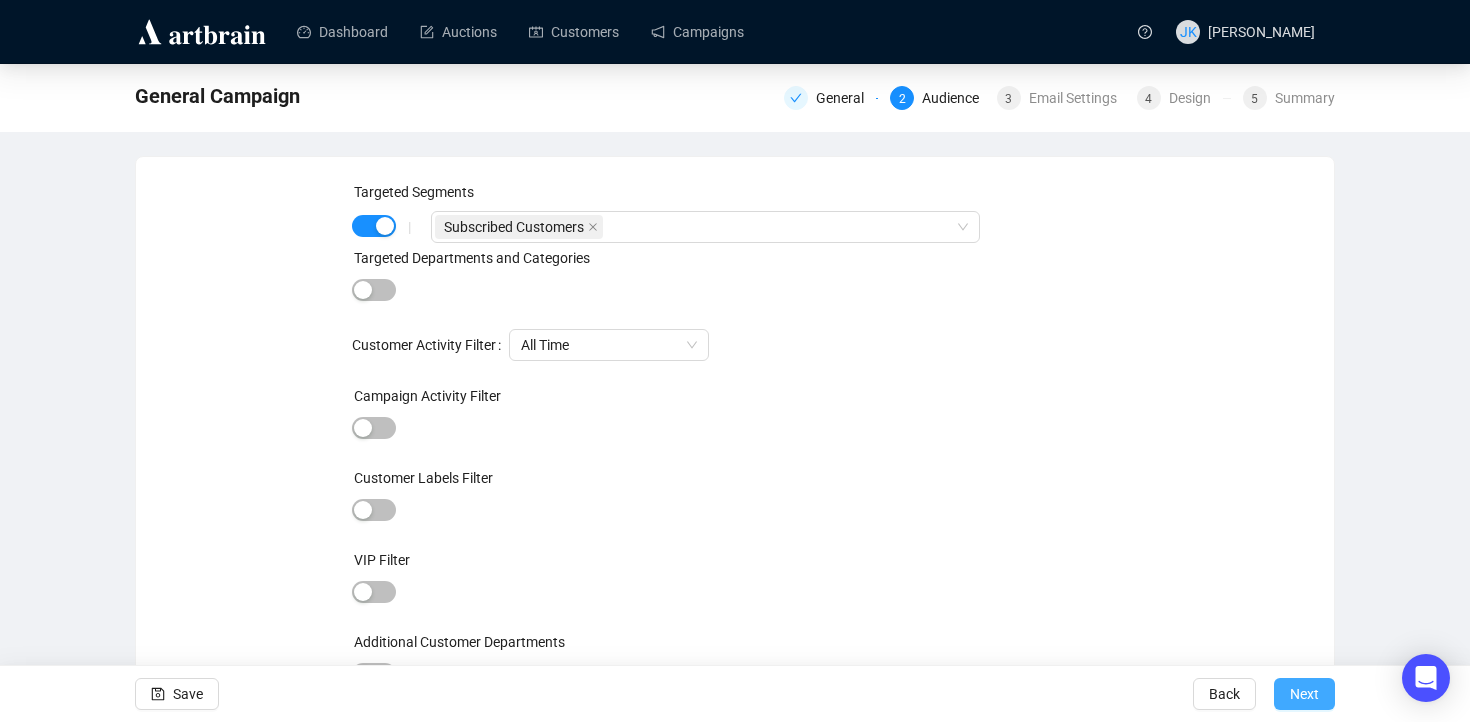 click on "Next" at bounding box center (1304, 694) 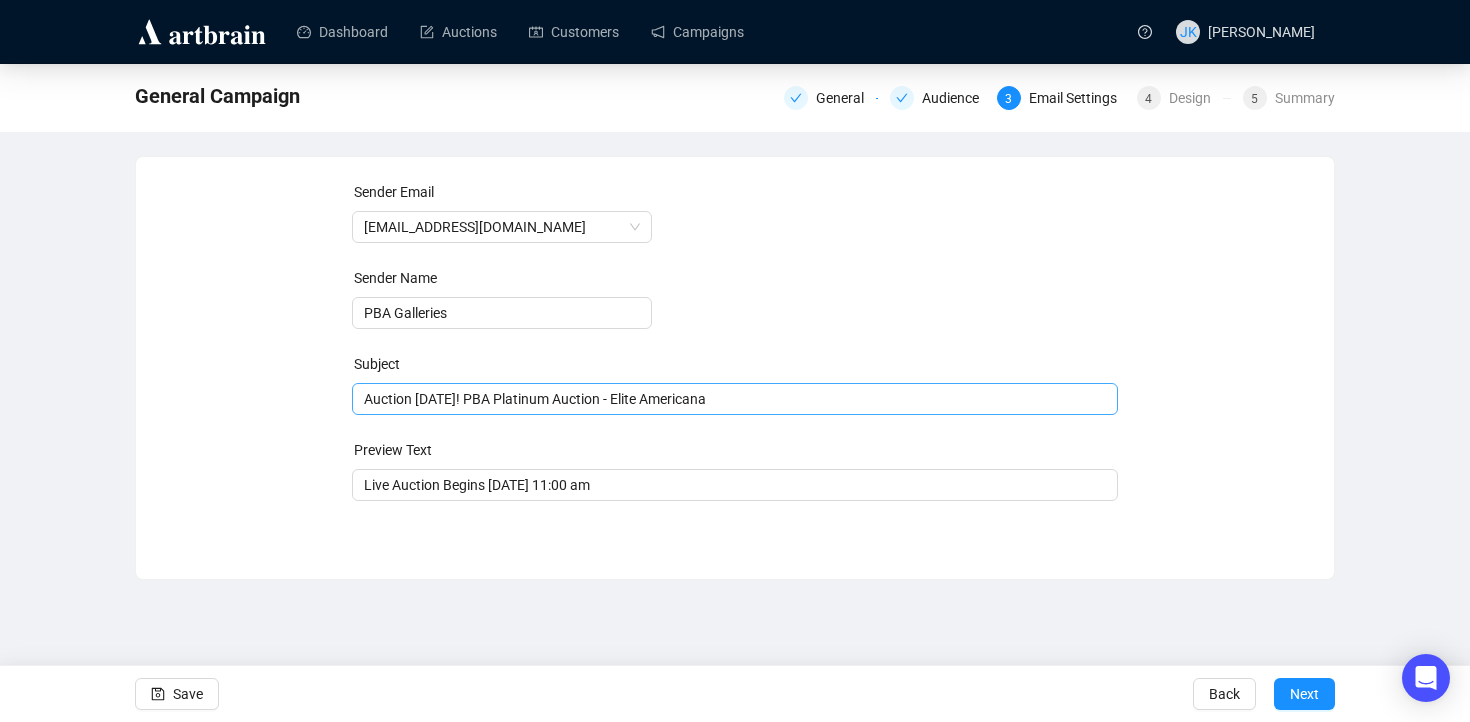 click on "Auction [DATE]! PBA Platinum Auction - Elite Americana" at bounding box center [735, 399] 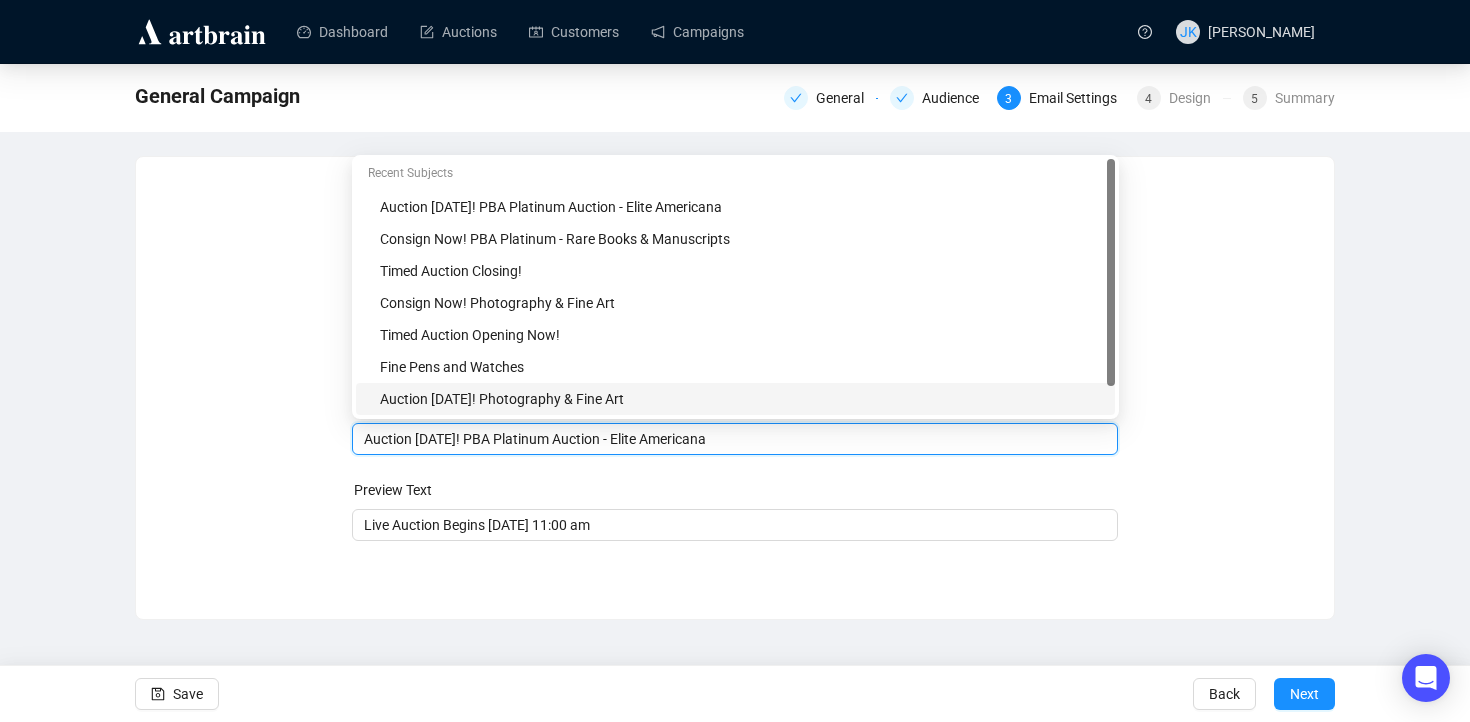 click on "Auction [DATE]! PBA Platinum Auction - Elite Americana" at bounding box center [735, 439] 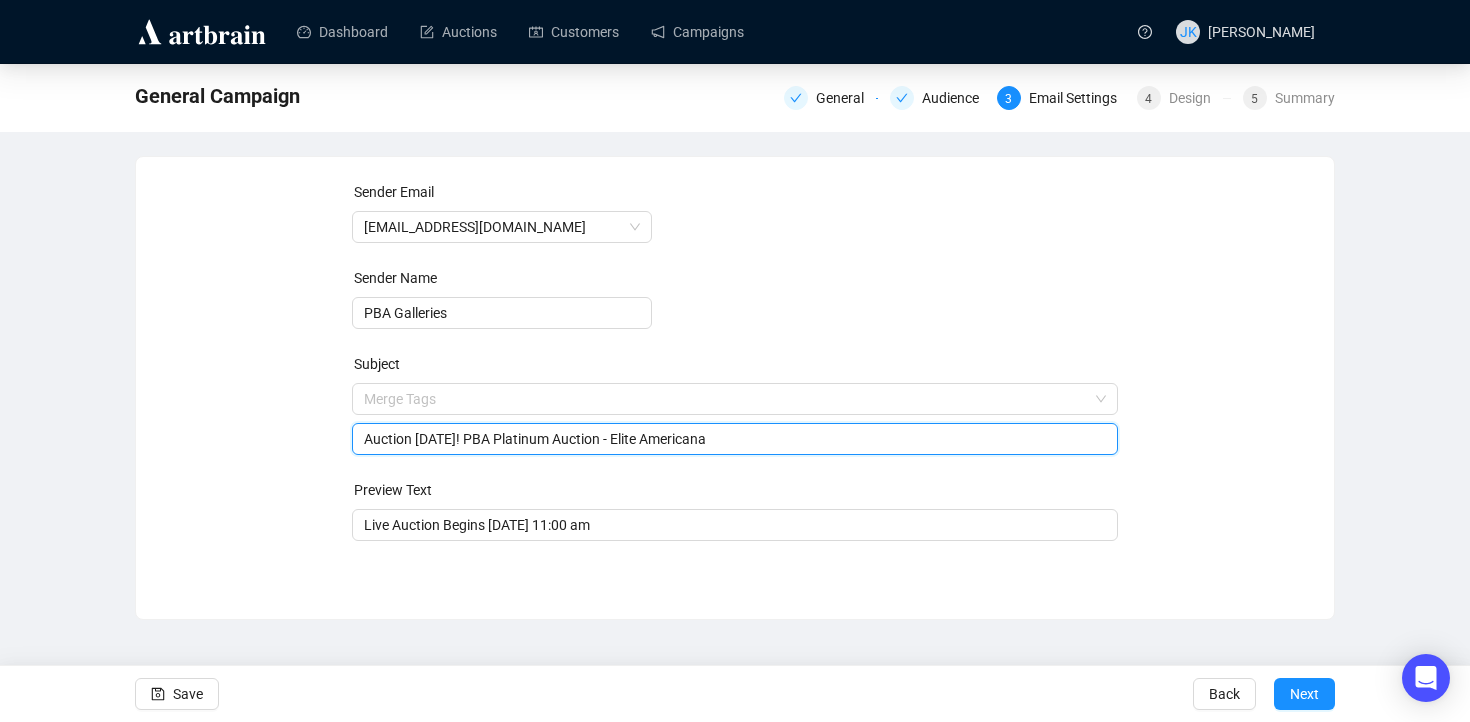 paste on "mericana - Travel &amp; Exploration - Maps &amp; Views" 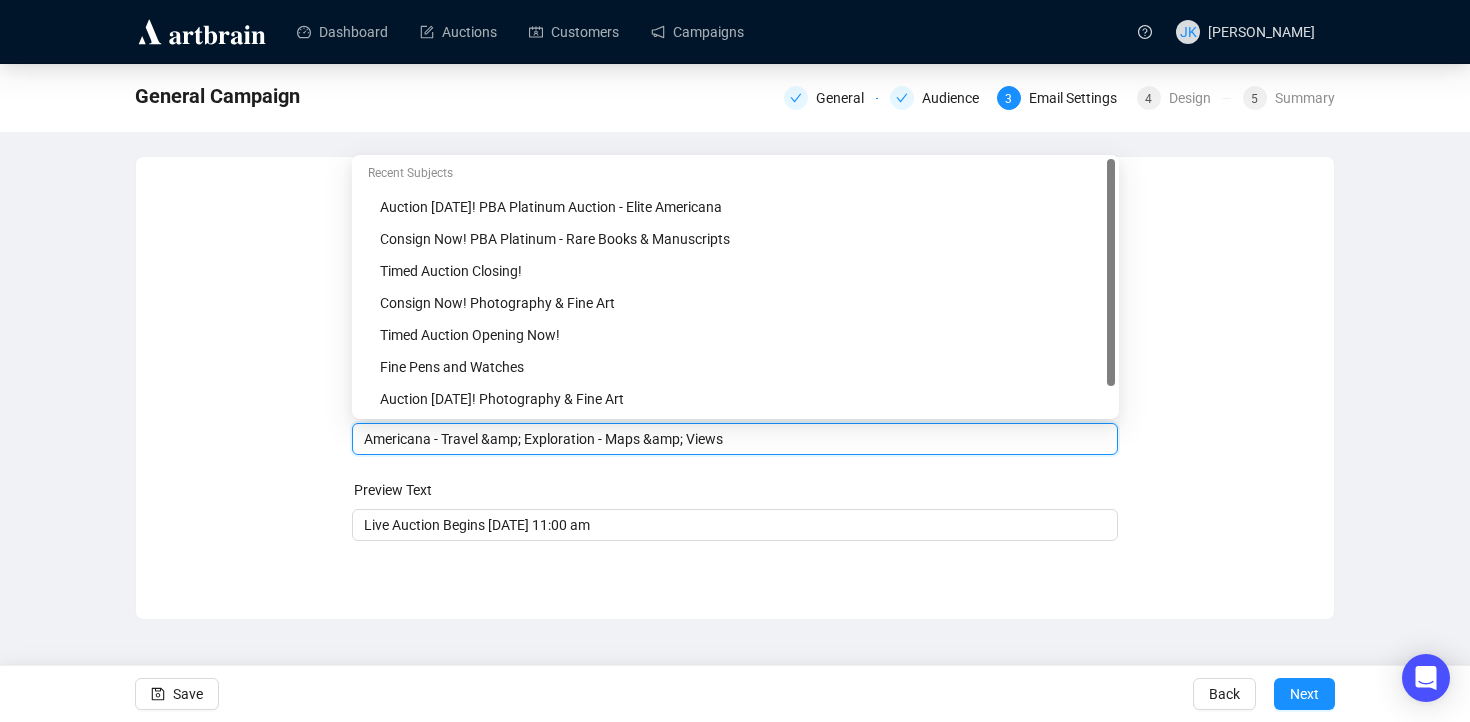 click on "Americana - Travel &amp; Exploration - Maps &amp; Views" at bounding box center [735, 439] 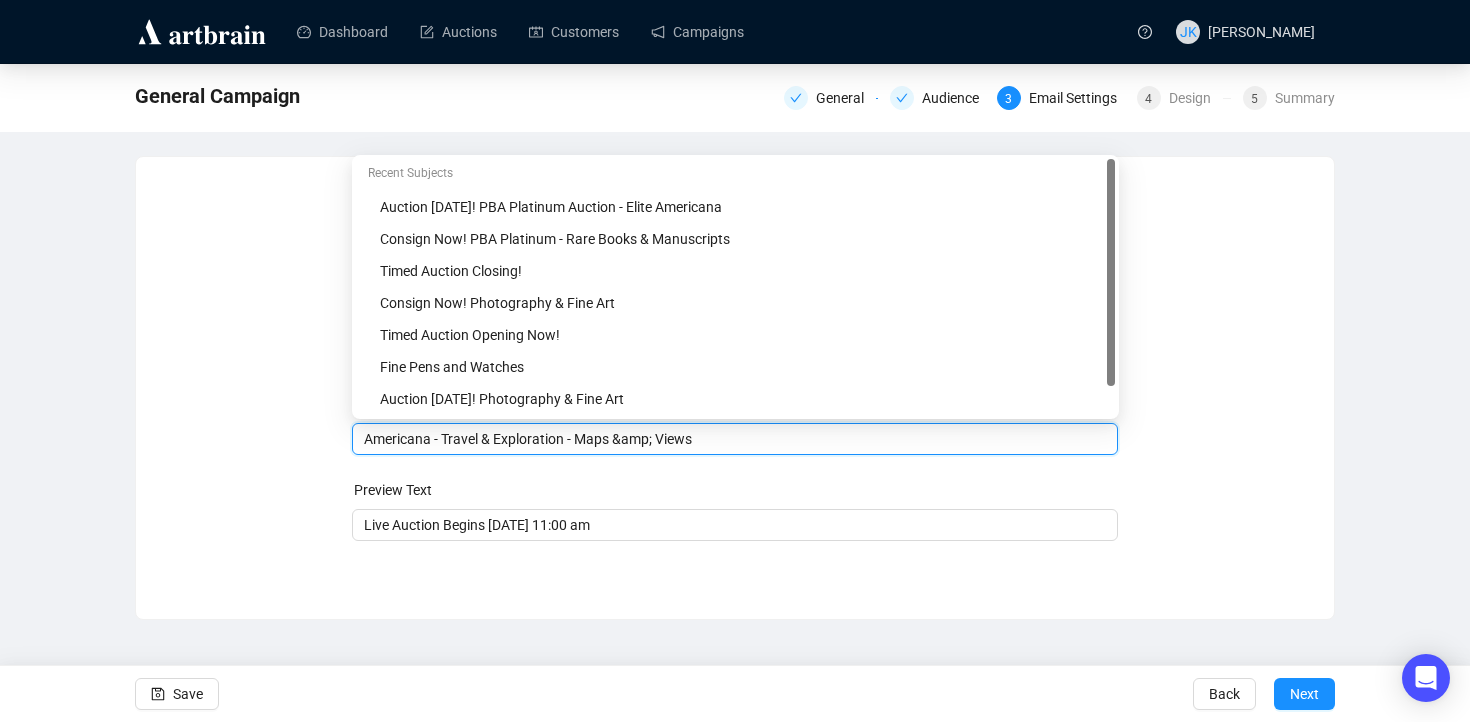 click on "Americana - Travel & Exploration - Maps &amp; Views" at bounding box center (735, 439) 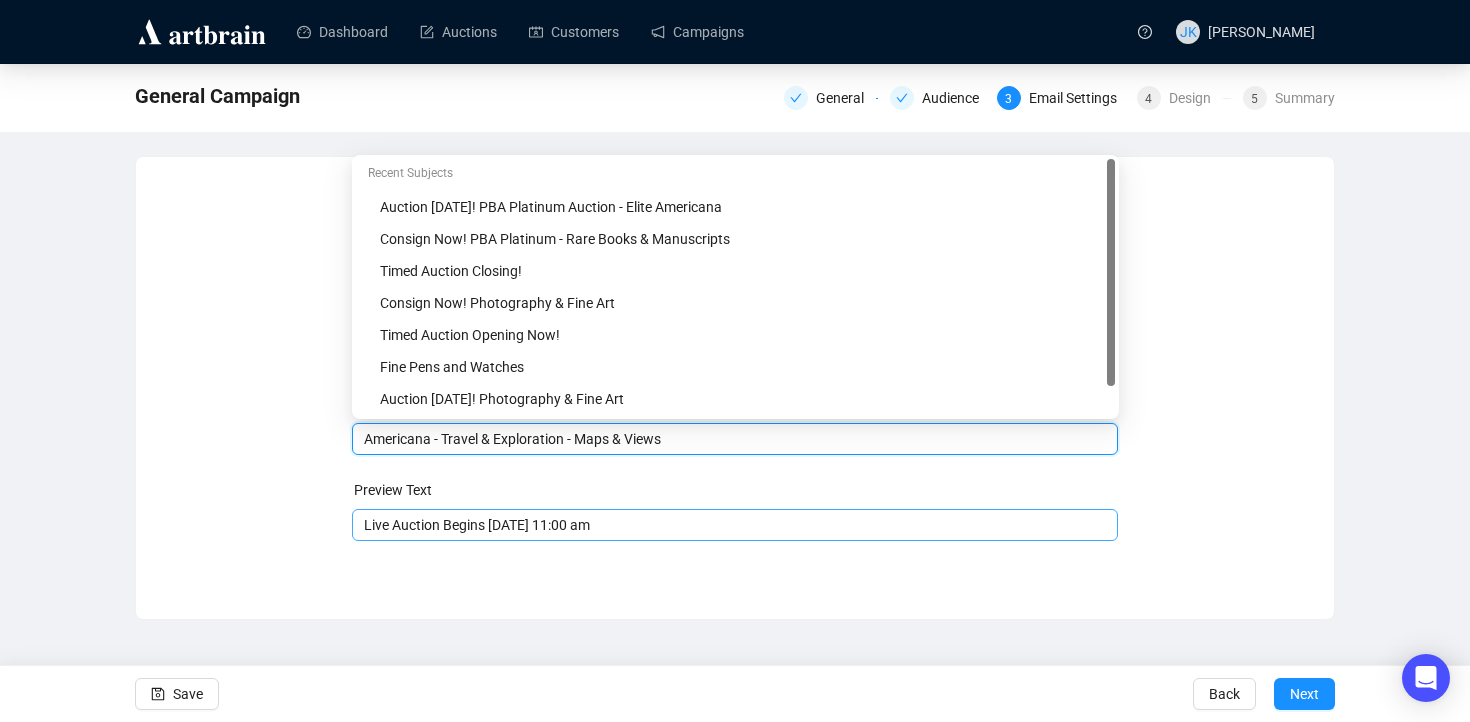 type on "Americana - Travel & Exploration - Maps & Views" 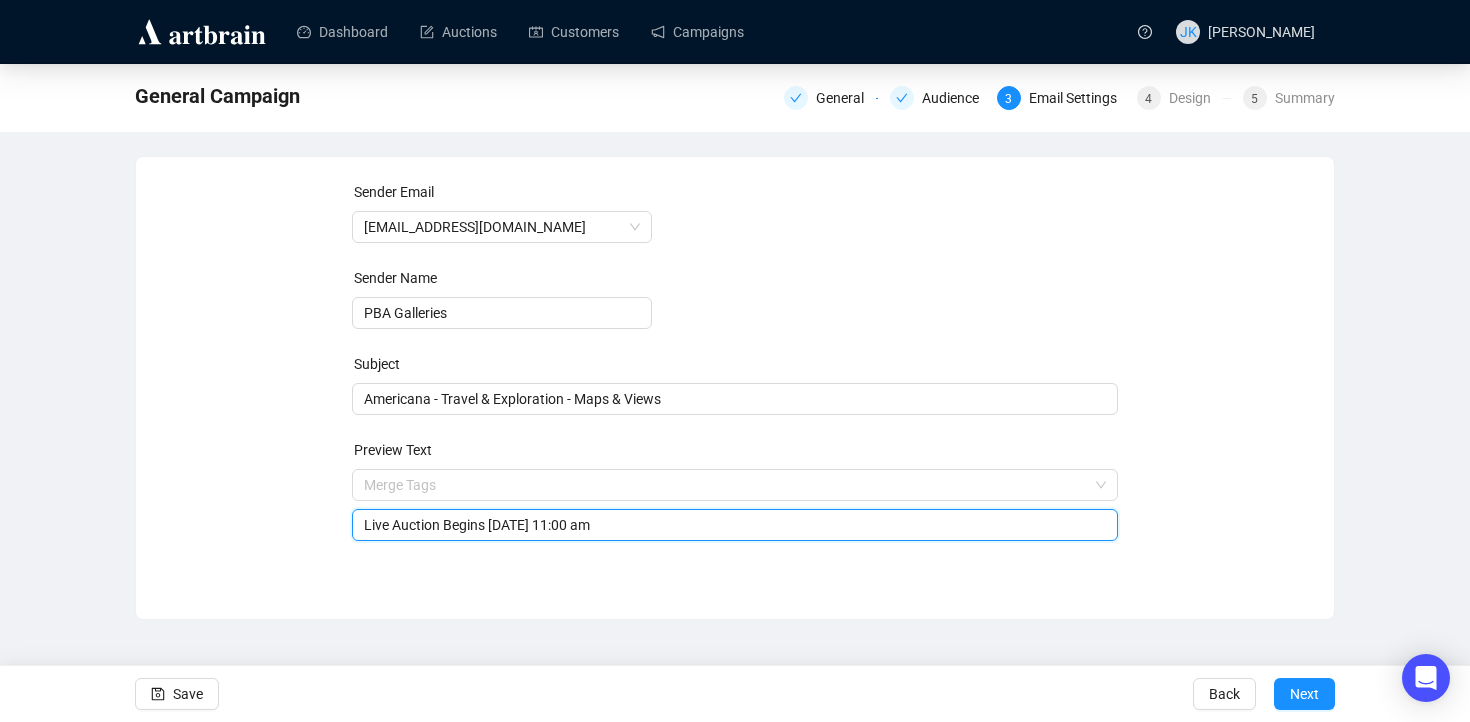 click on "Live Auction Begins [DATE] 11:00 am" at bounding box center [735, 525] 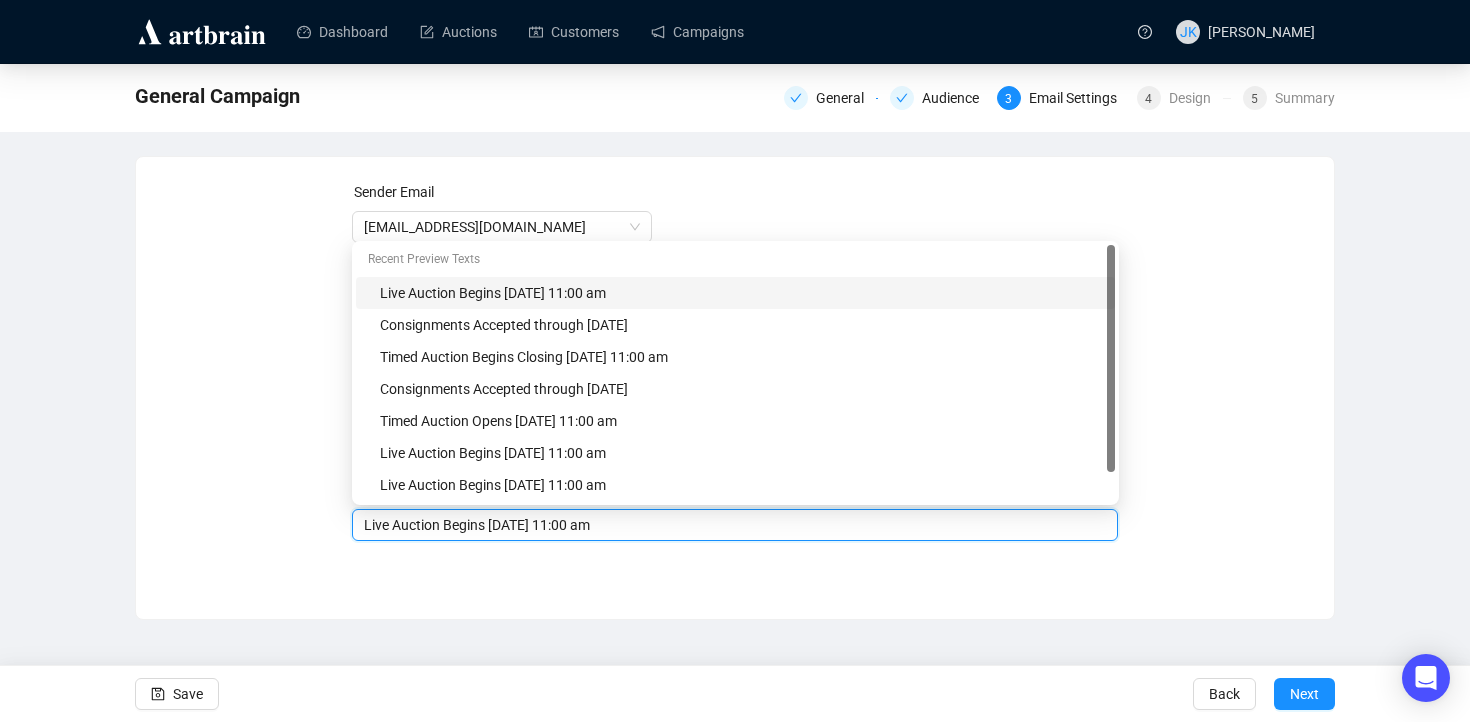 click on "Live Auction Begins [DATE] 11:00 am" at bounding box center (735, 525) 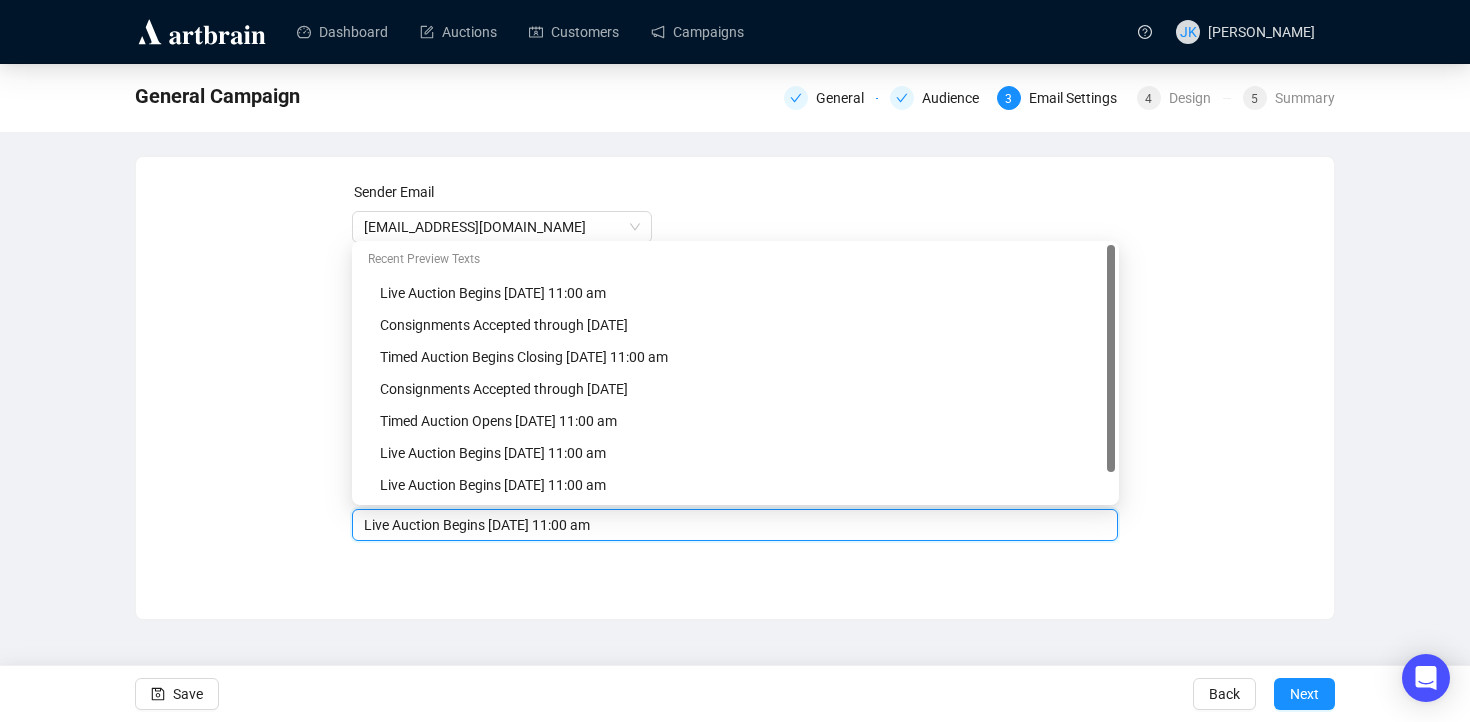type on "Live Auction Begins [DATE] 11:00 am" 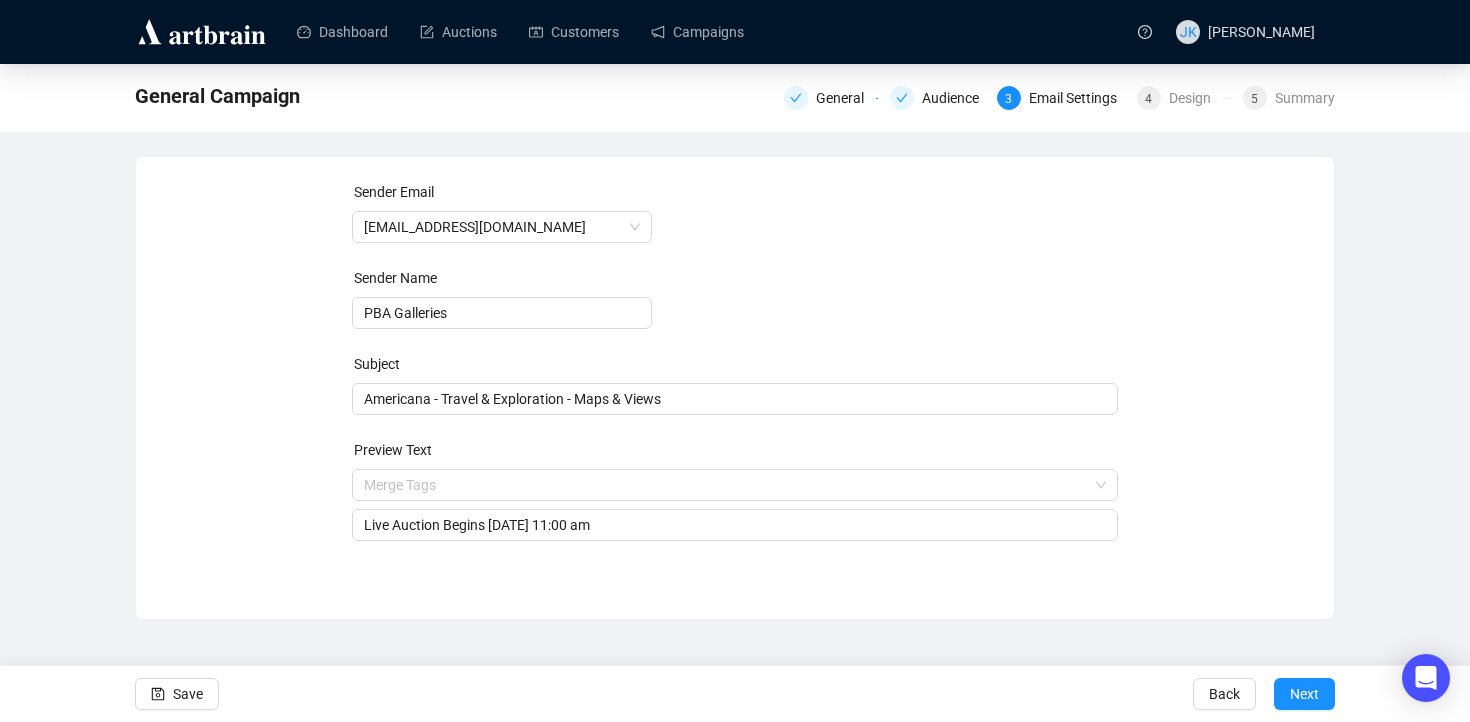 click on "Sender Email [EMAIL_ADDRESS][DOMAIN_NAME] Sender Name PBA Galleries Subject Americana - Travel & Exploration - Maps & Views Preview Text Merge Tags Live Auction Begins [DATE] 11:00 am Save Back Next" at bounding box center (735, 373) 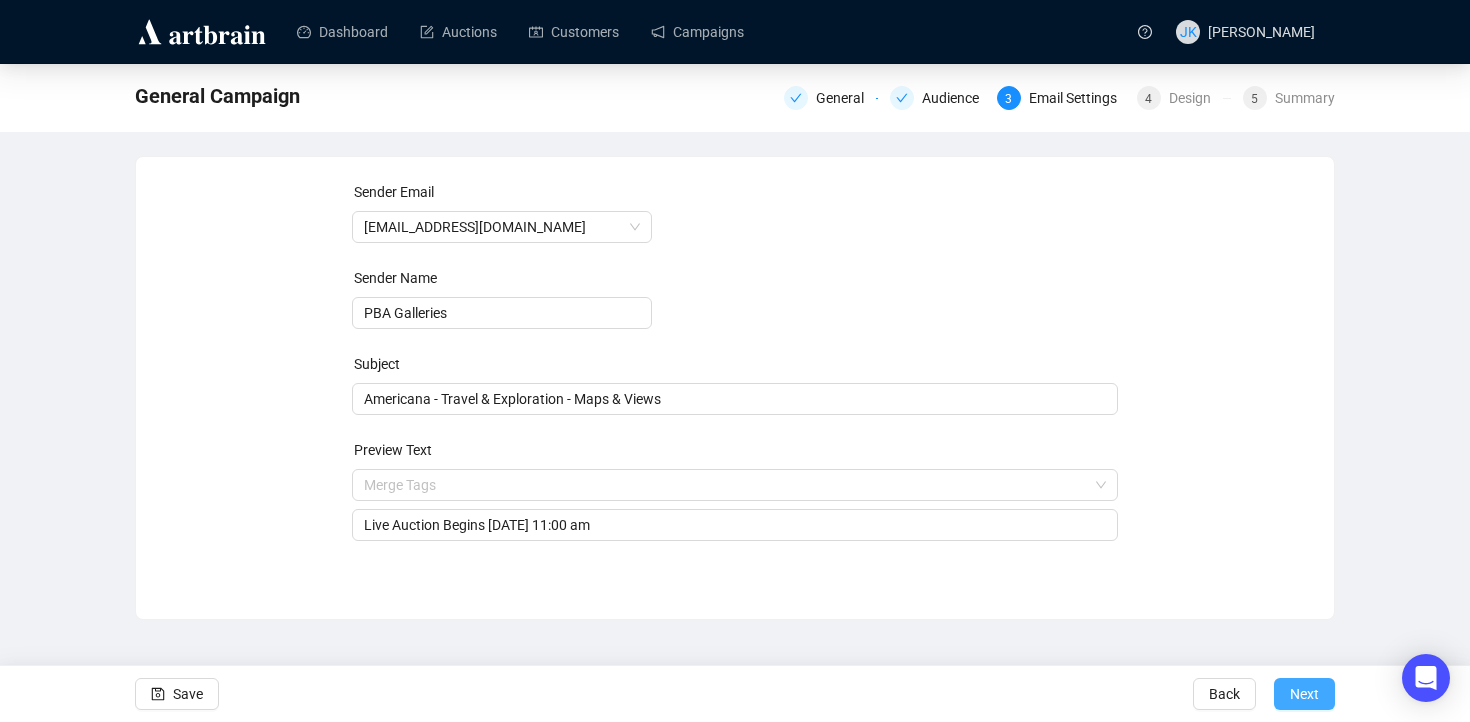 click on "Next" at bounding box center (1304, 694) 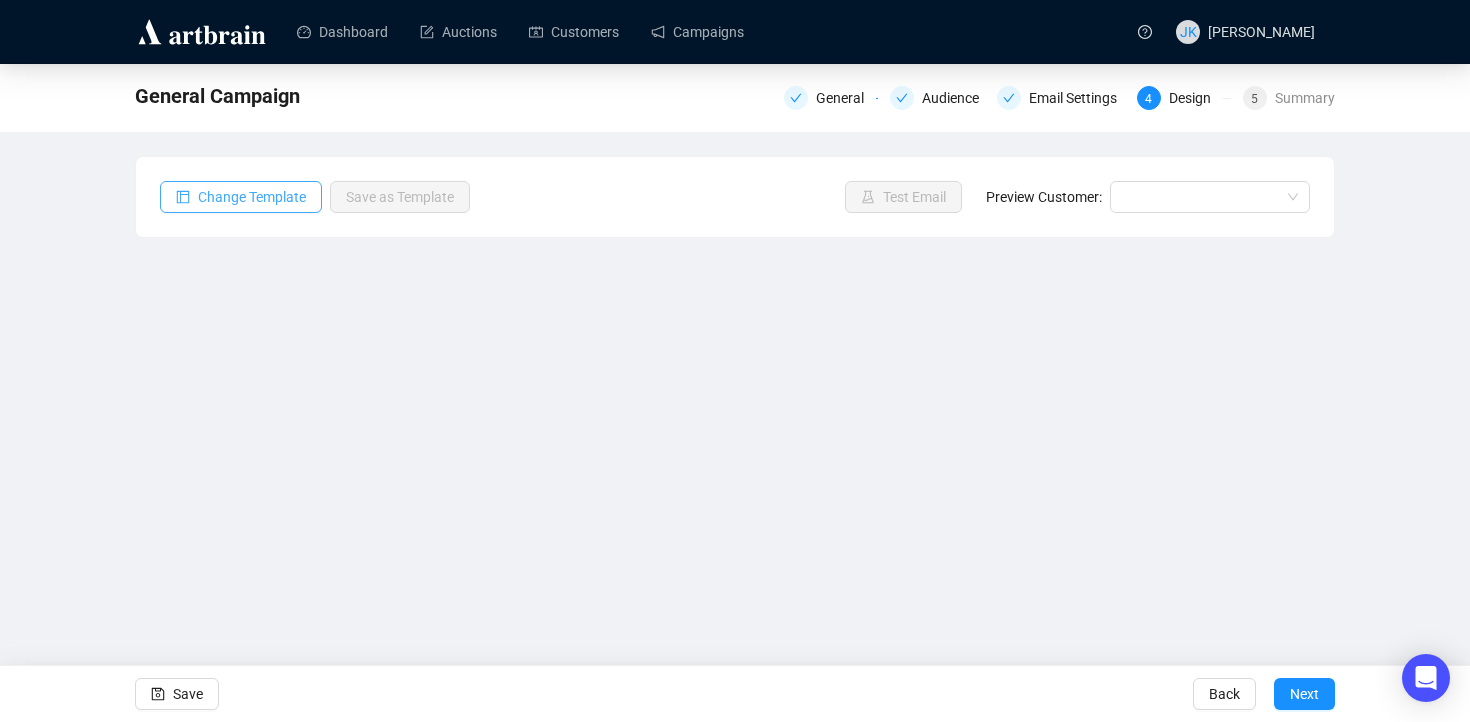 click on "Change Template" at bounding box center [252, 197] 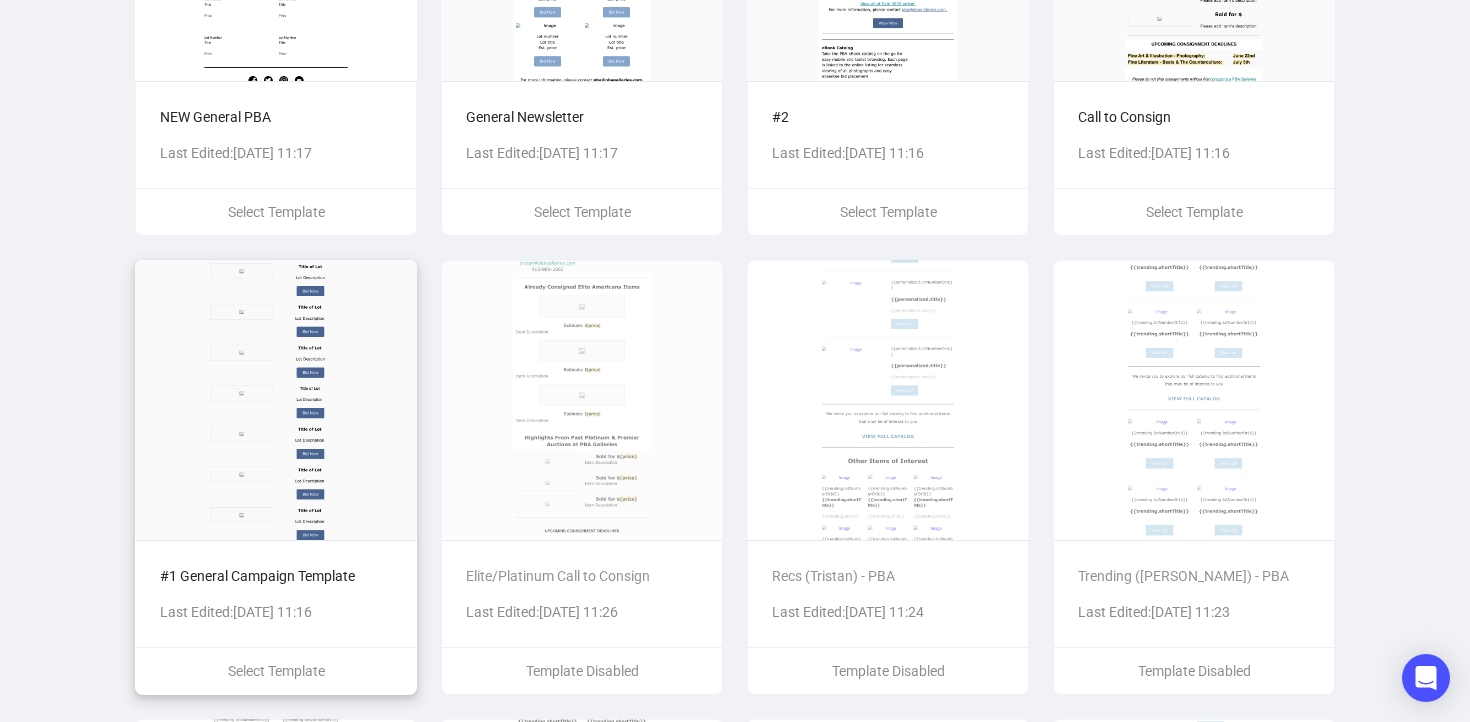 scroll, scrollTop: 824, scrollLeft: 0, axis: vertical 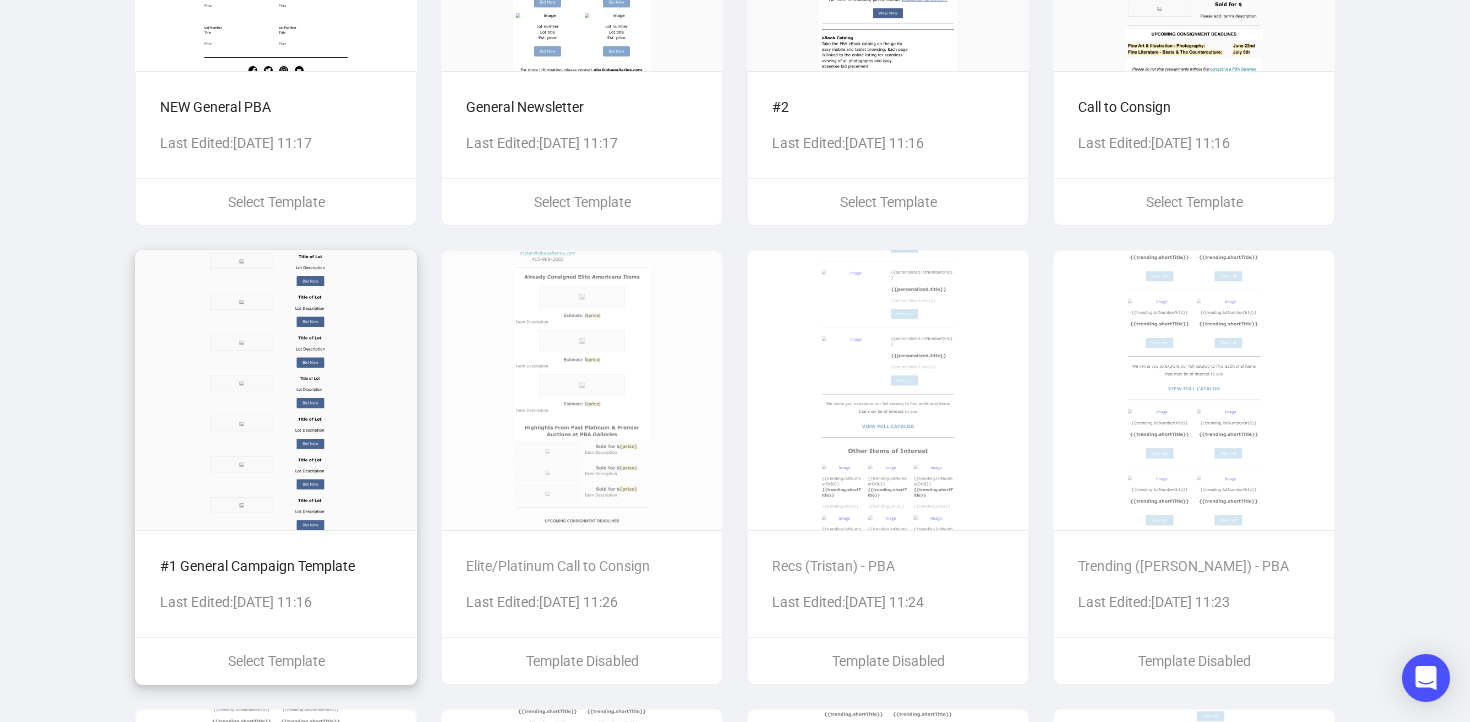 click at bounding box center [276, 390] 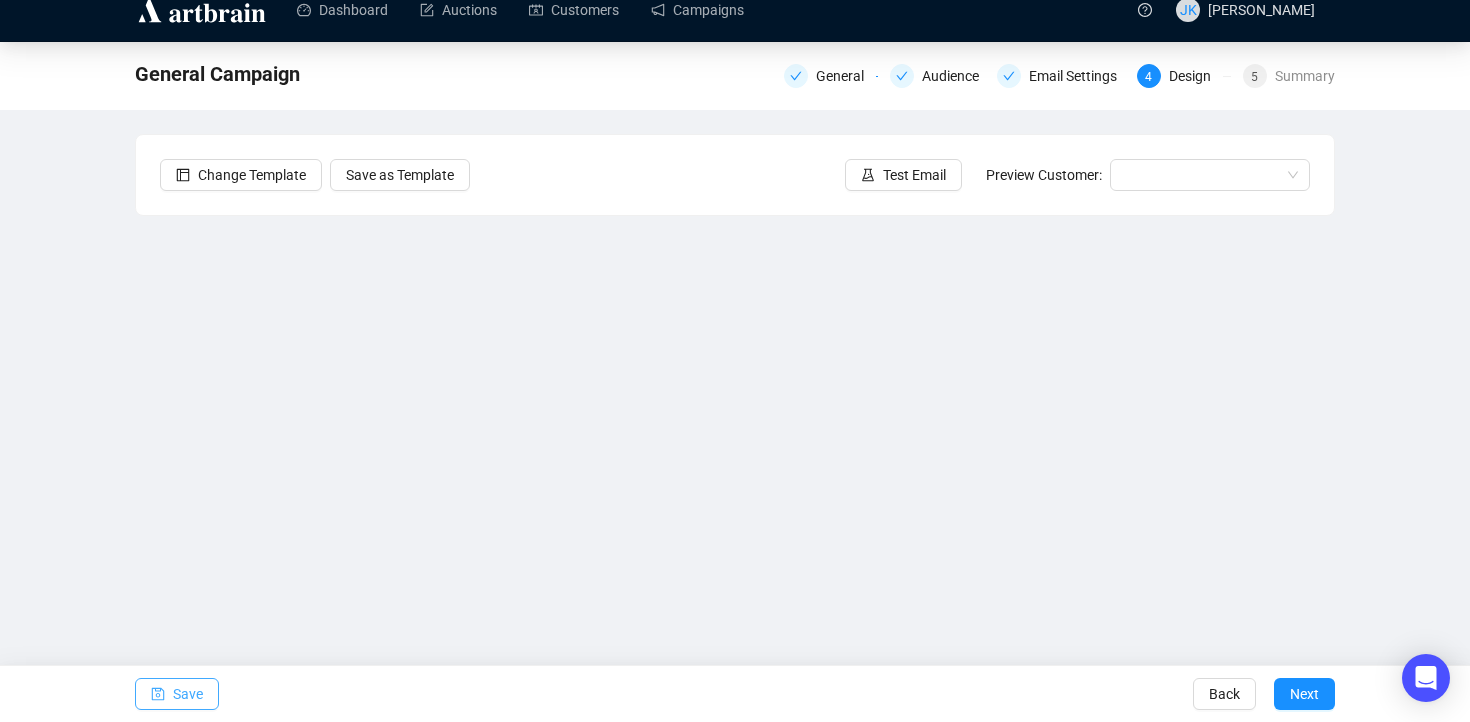 click on "Save" at bounding box center (188, 694) 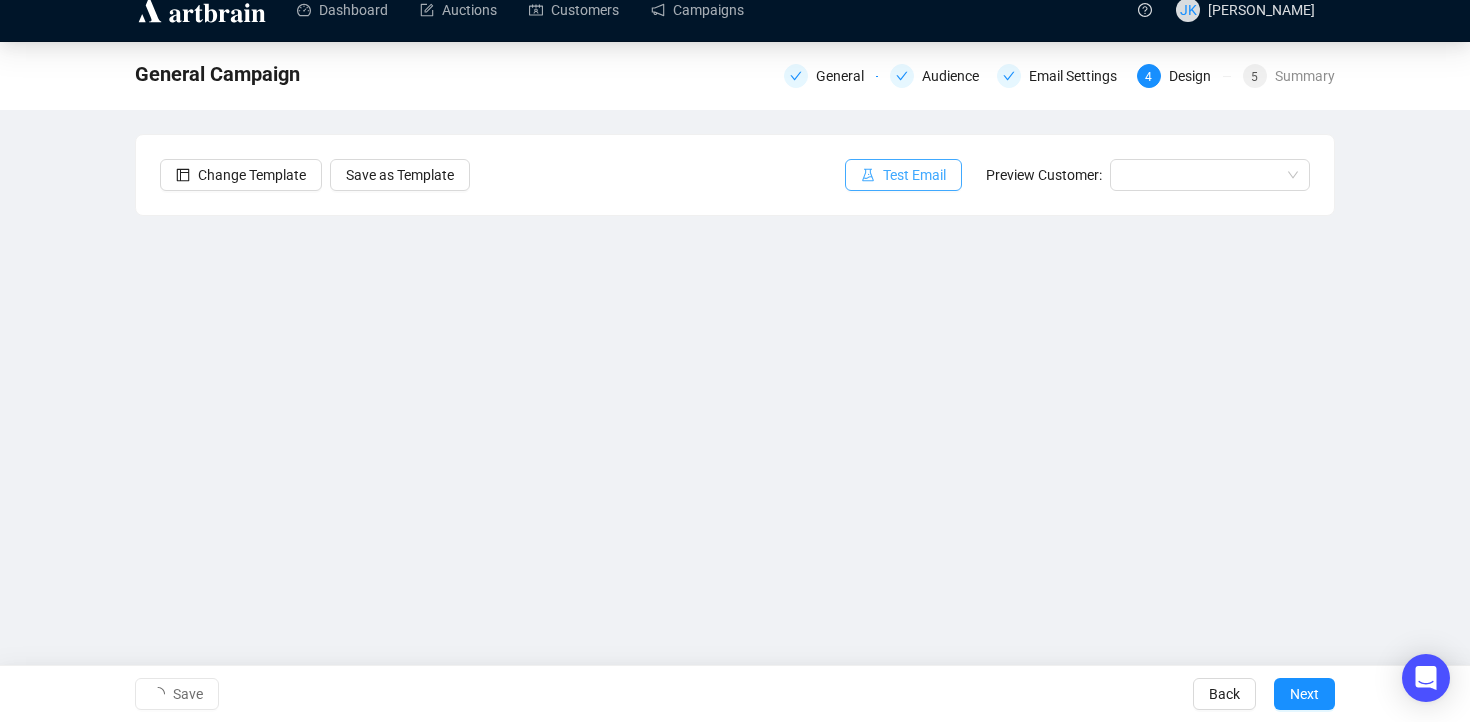 click on "Test Email" at bounding box center (914, 175) 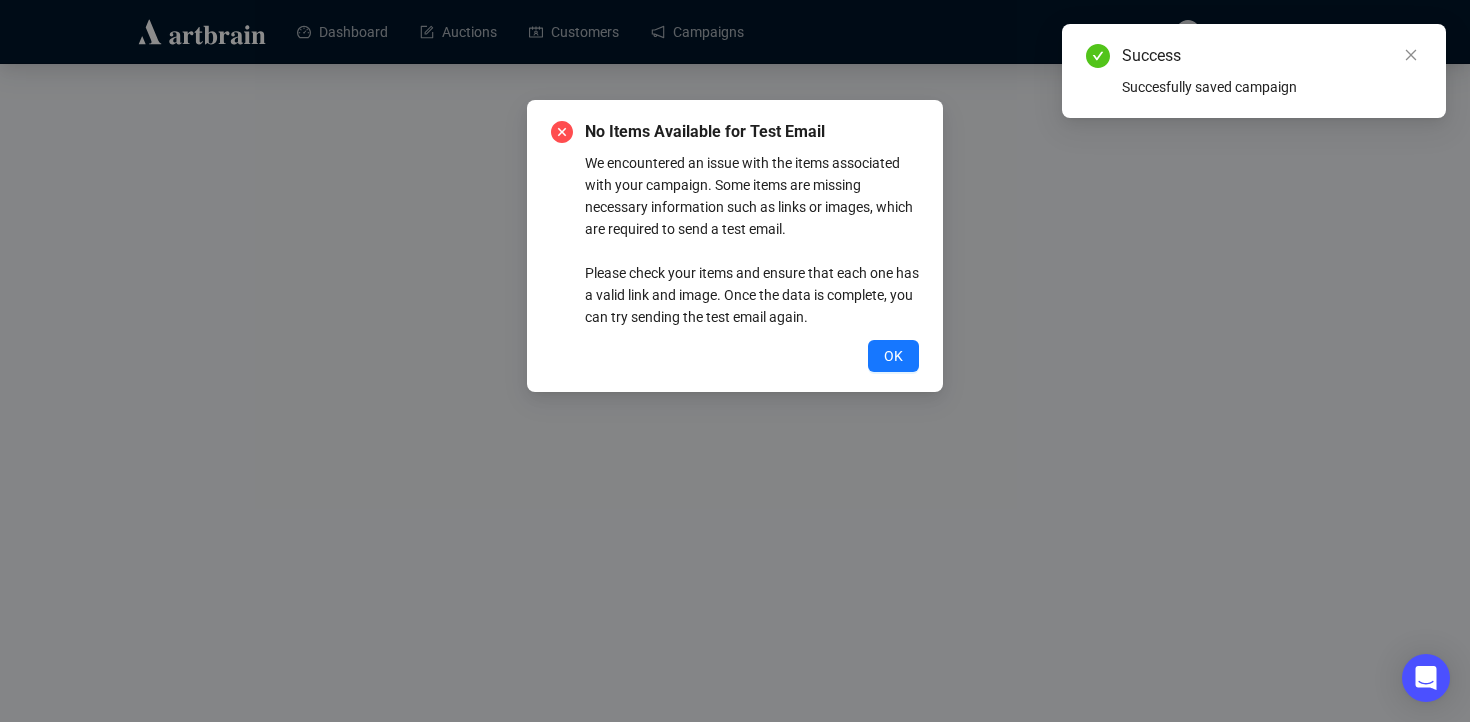 scroll, scrollTop: 0, scrollLeft: 0, axis: both 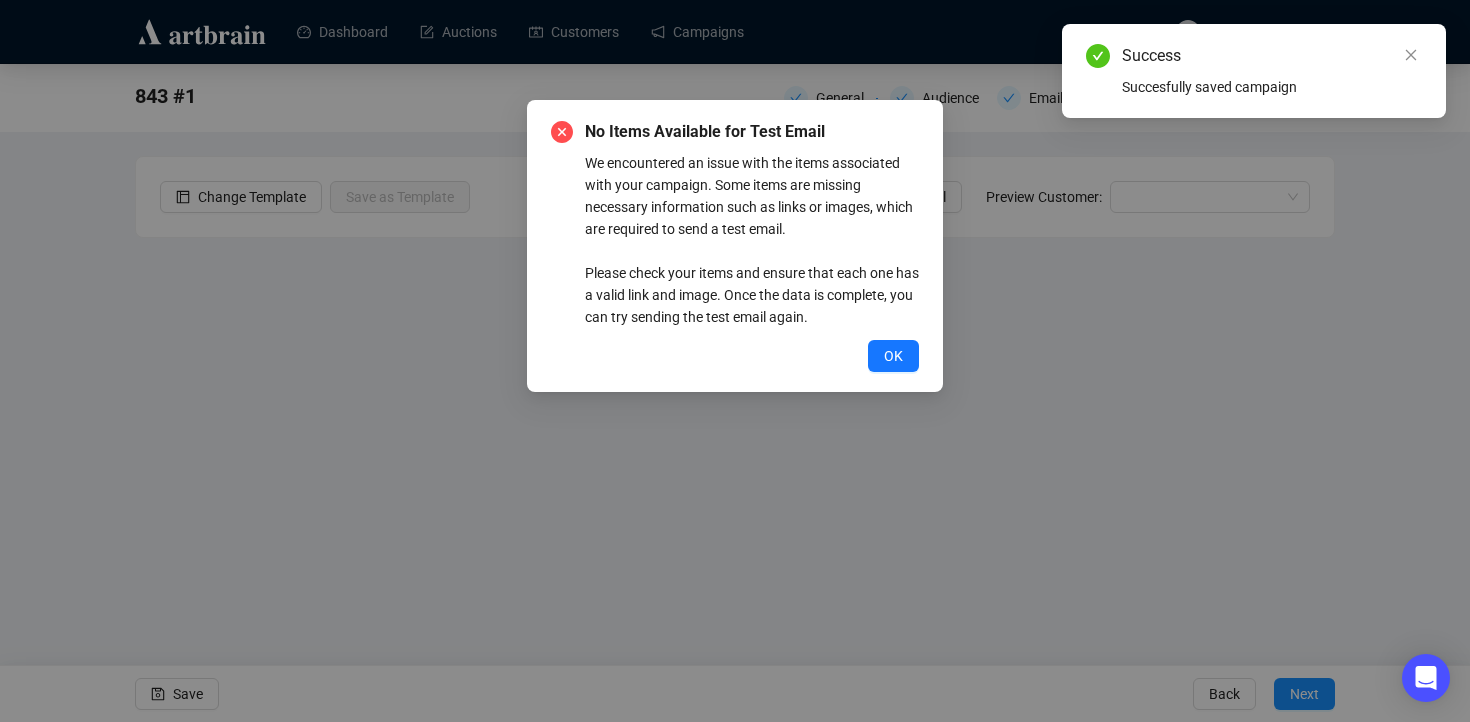 click 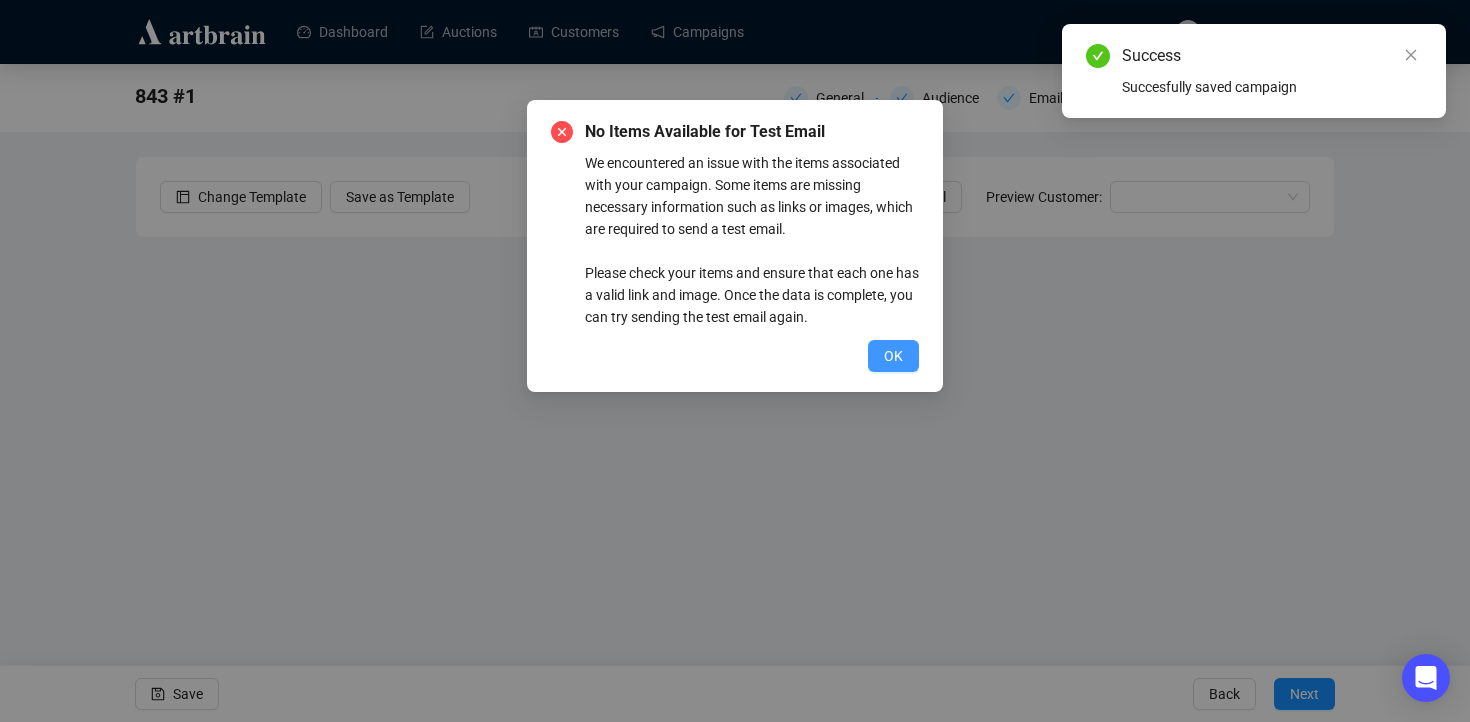 click on "OK" at bounding box center [893, 356] 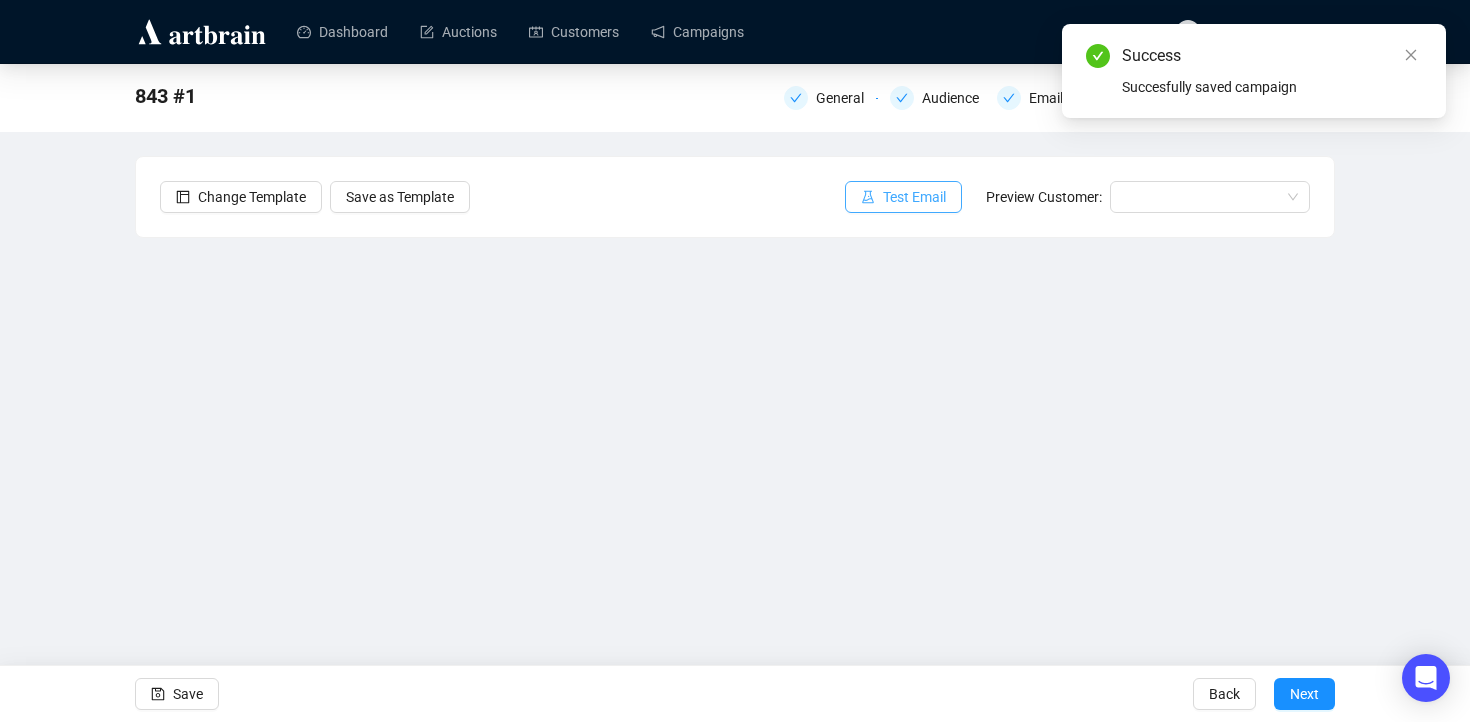 click on "Test Email" at bounding box center [903, 197] 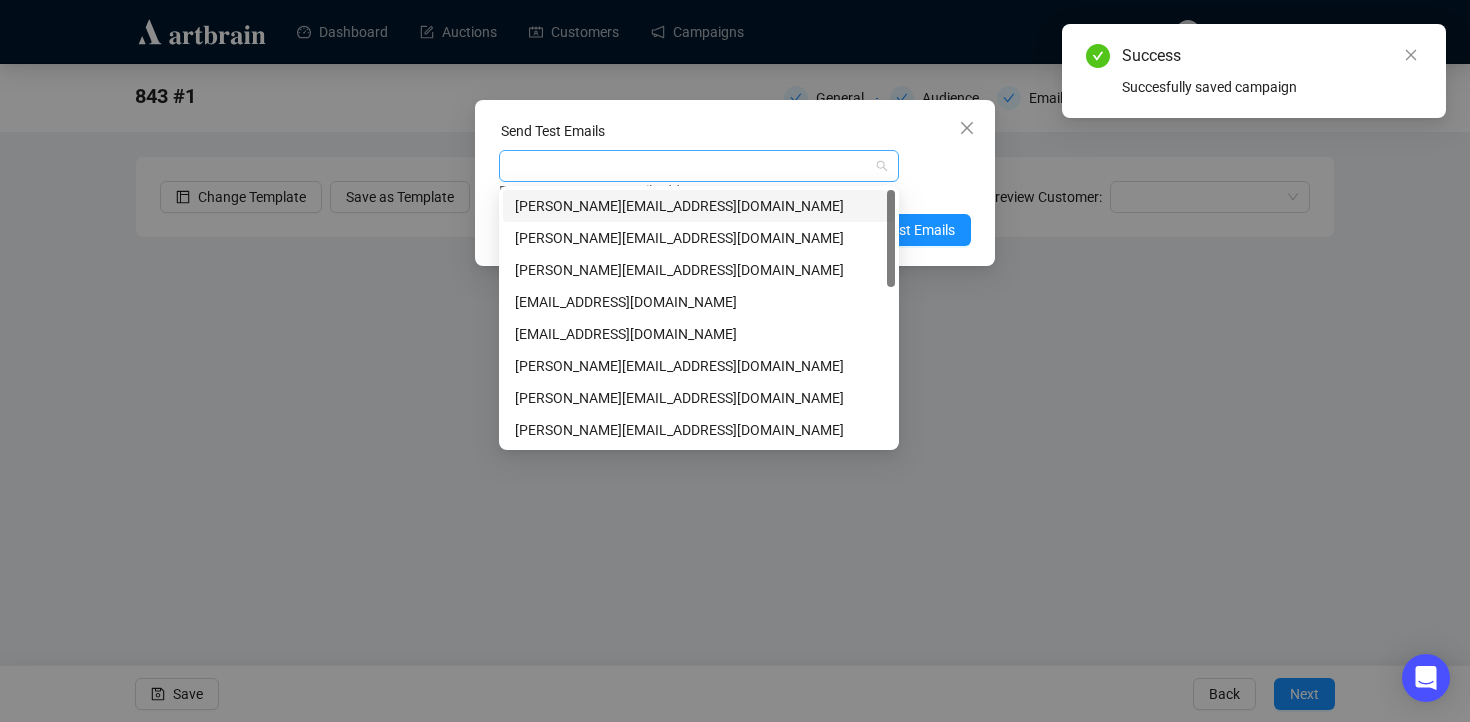 click at bounding box center [688, 166] 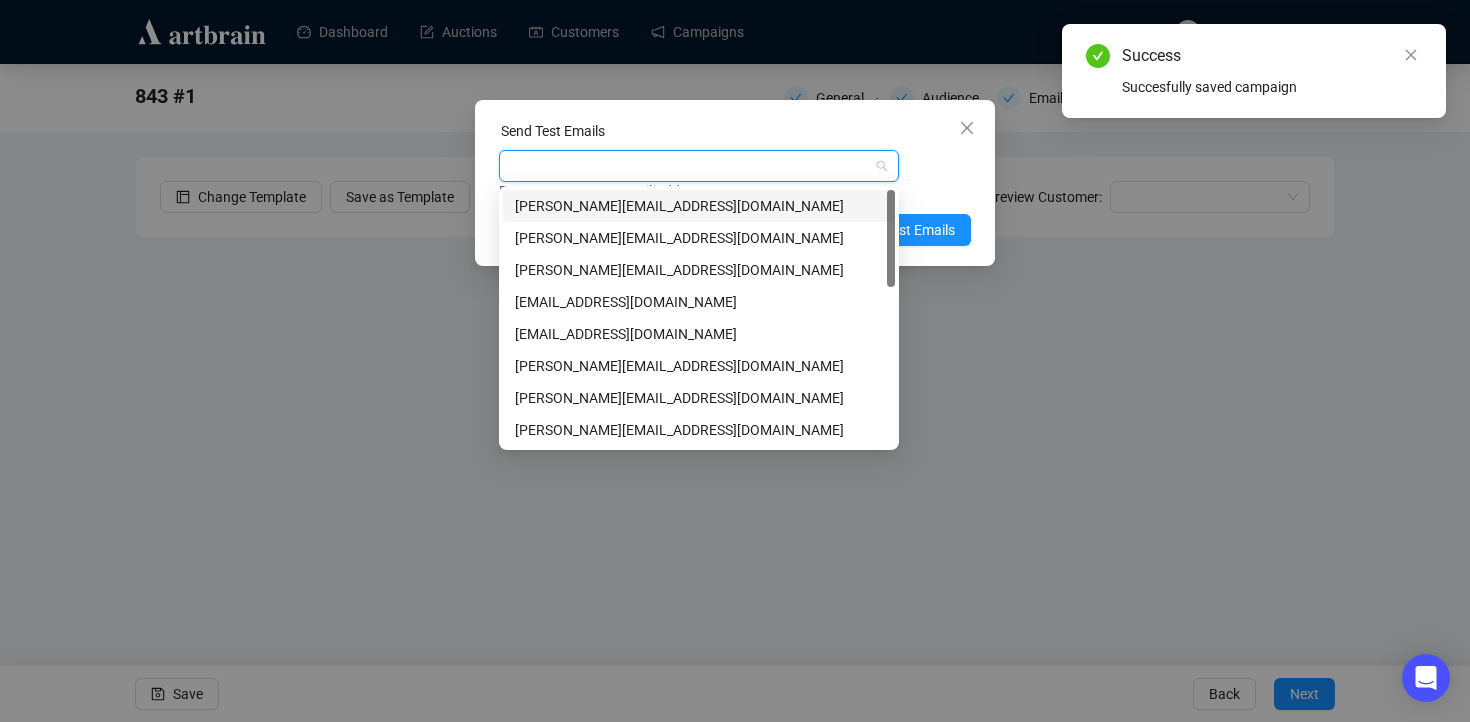click on "[PERSON_NAME][EMAIL_ADDRESS][DOMAIN_NAME]" at bounding box center (699, 206) 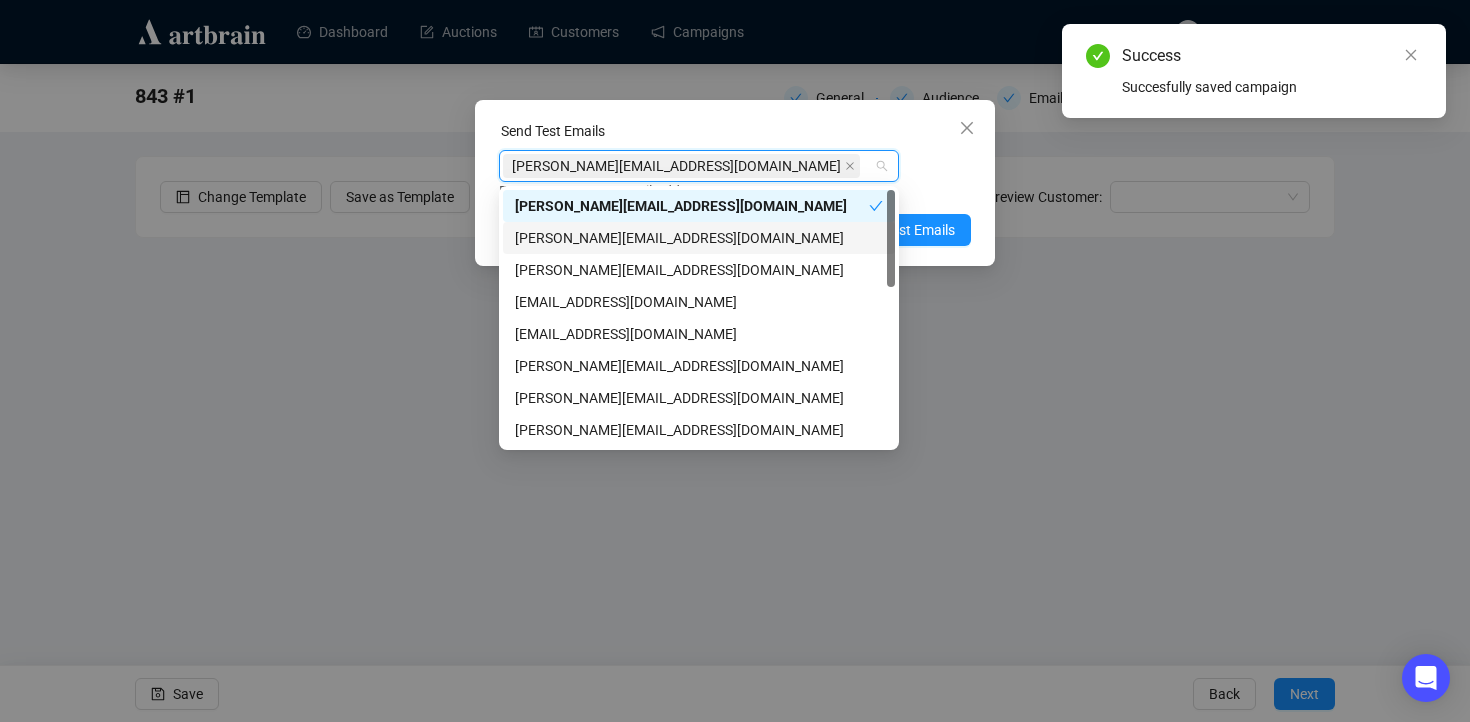 click on "[PERSON_NAME][EMAIL_ADDRESS][DOMAIN_NAME]" at bounding box center [699, 238] 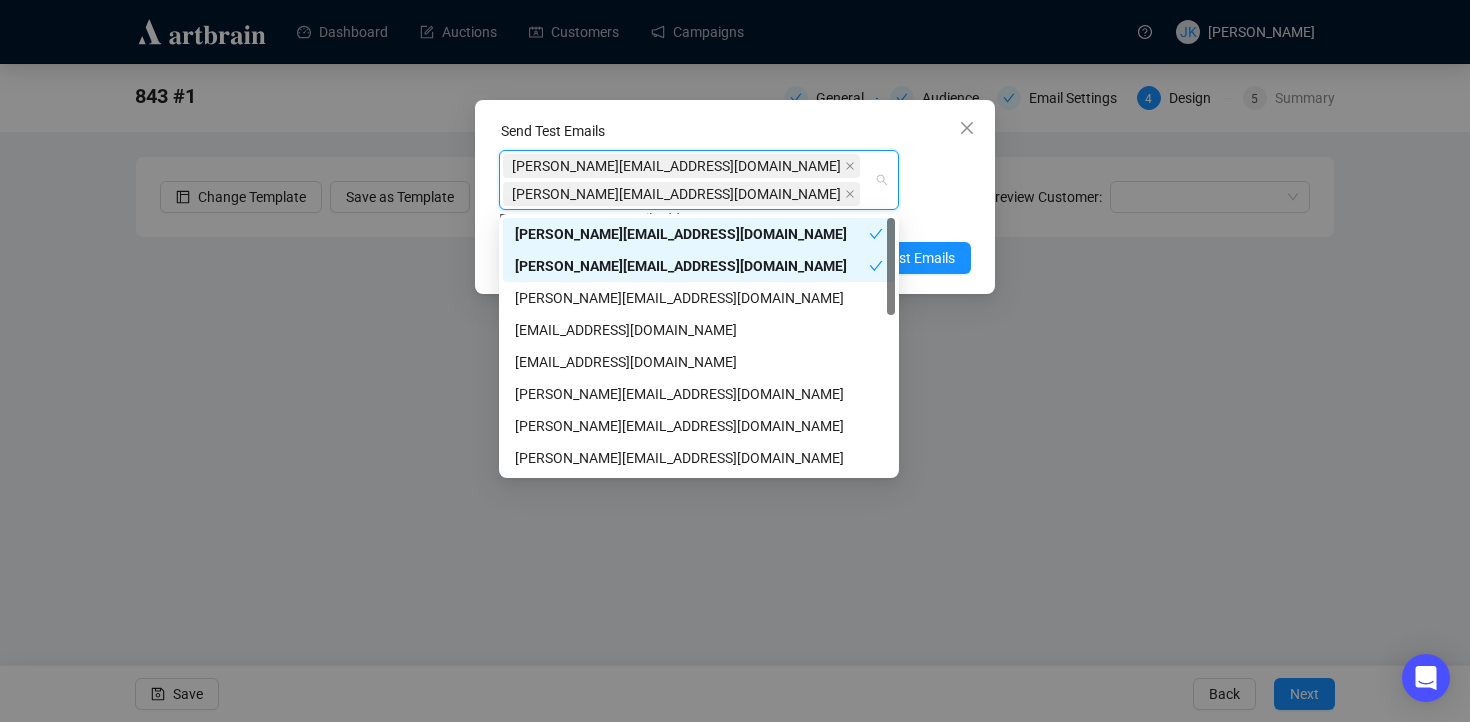 click on "Send Test Emails" at bounding box center (735, 135) 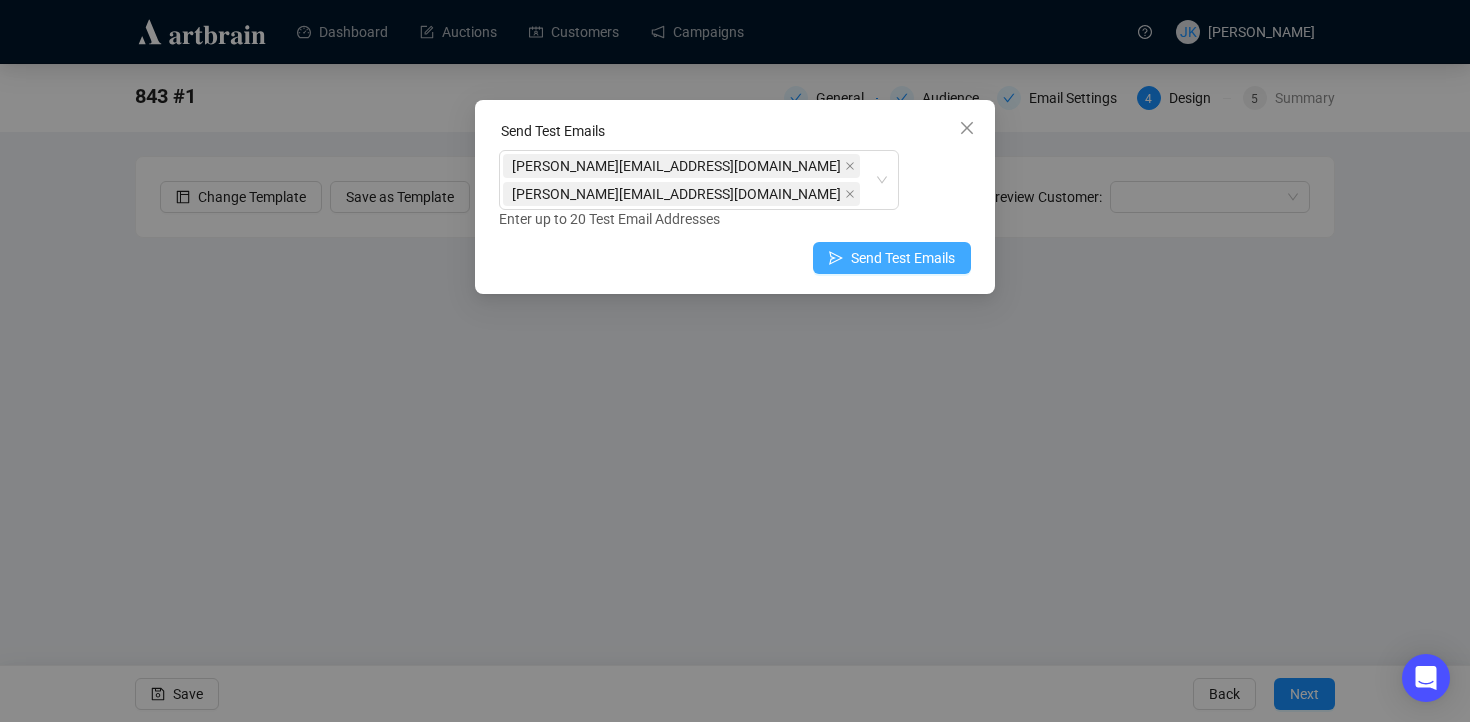 click on "Send Test Emails" at bounding box center (903, 258) 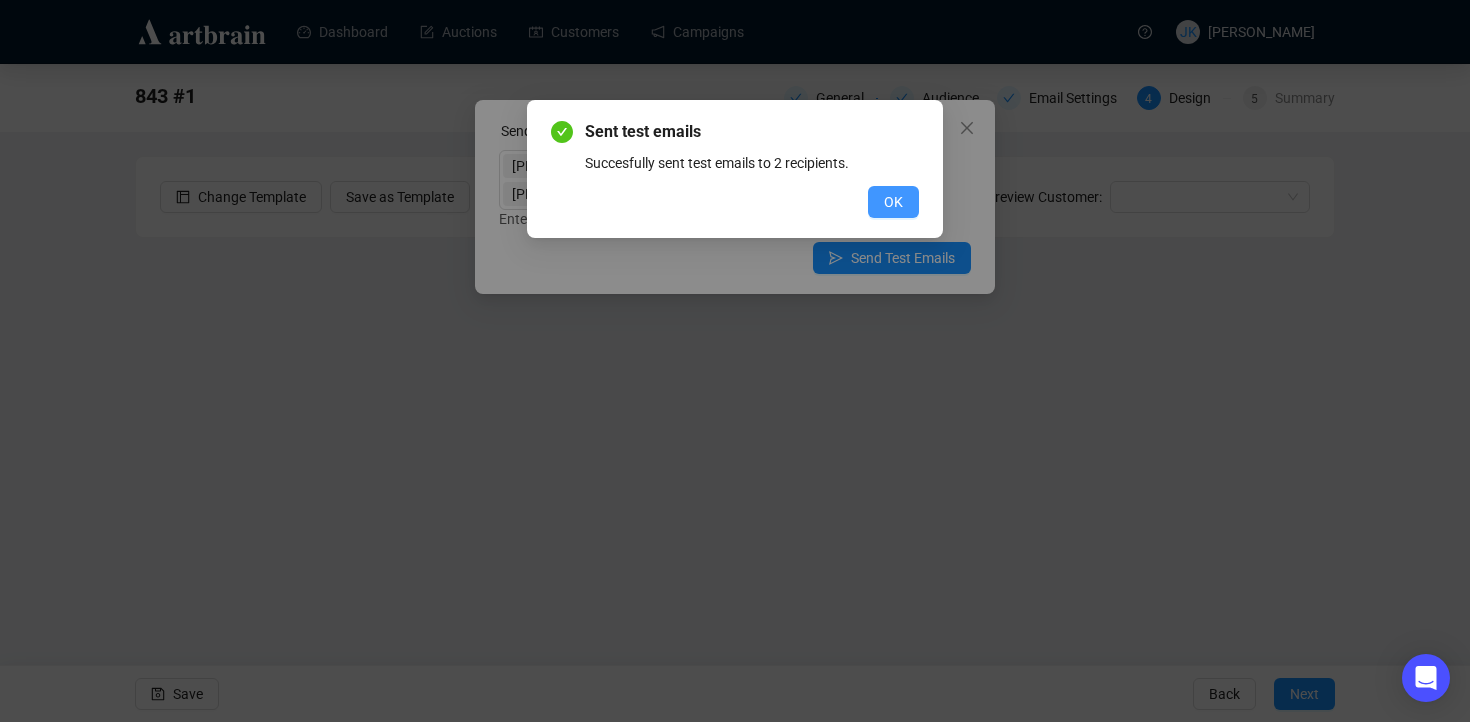 click on "OK" at bounding box center [893, 202] 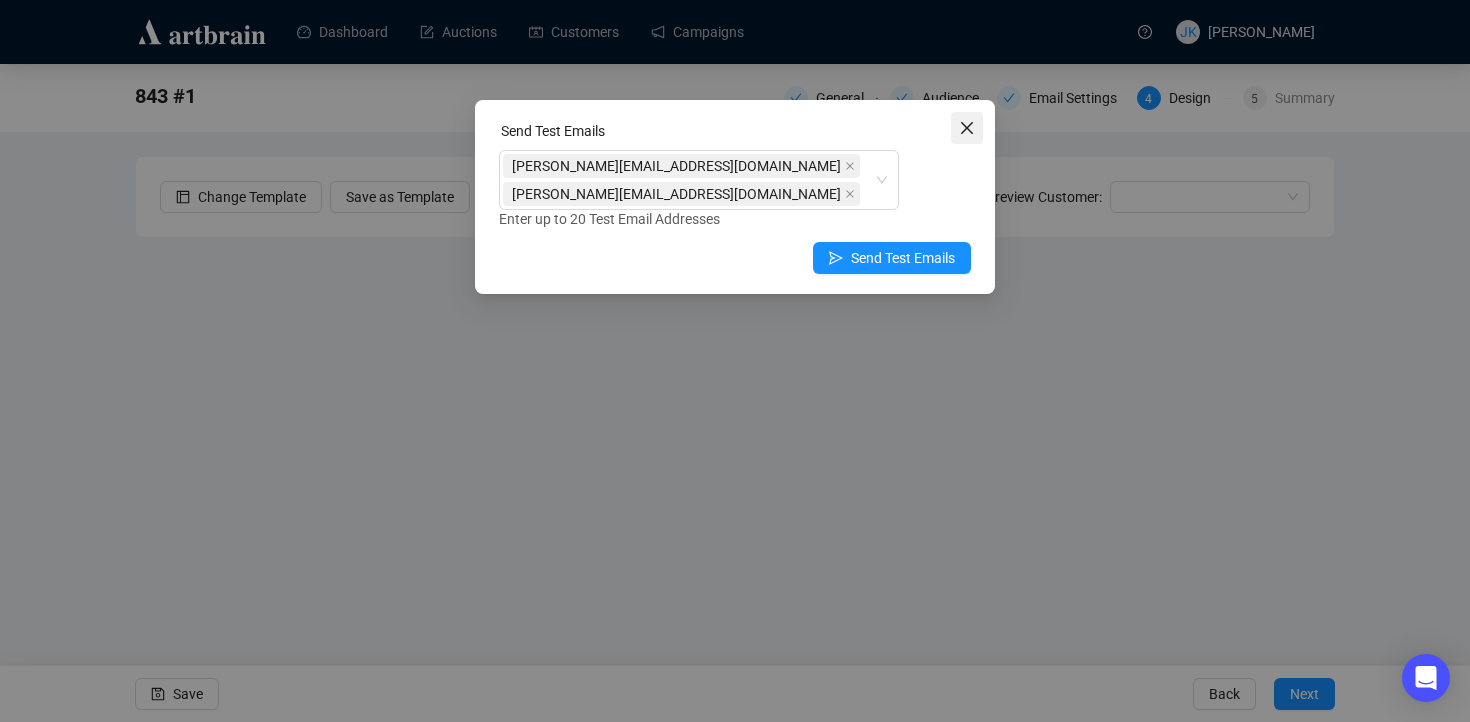 click at bounding box center (967, 128) 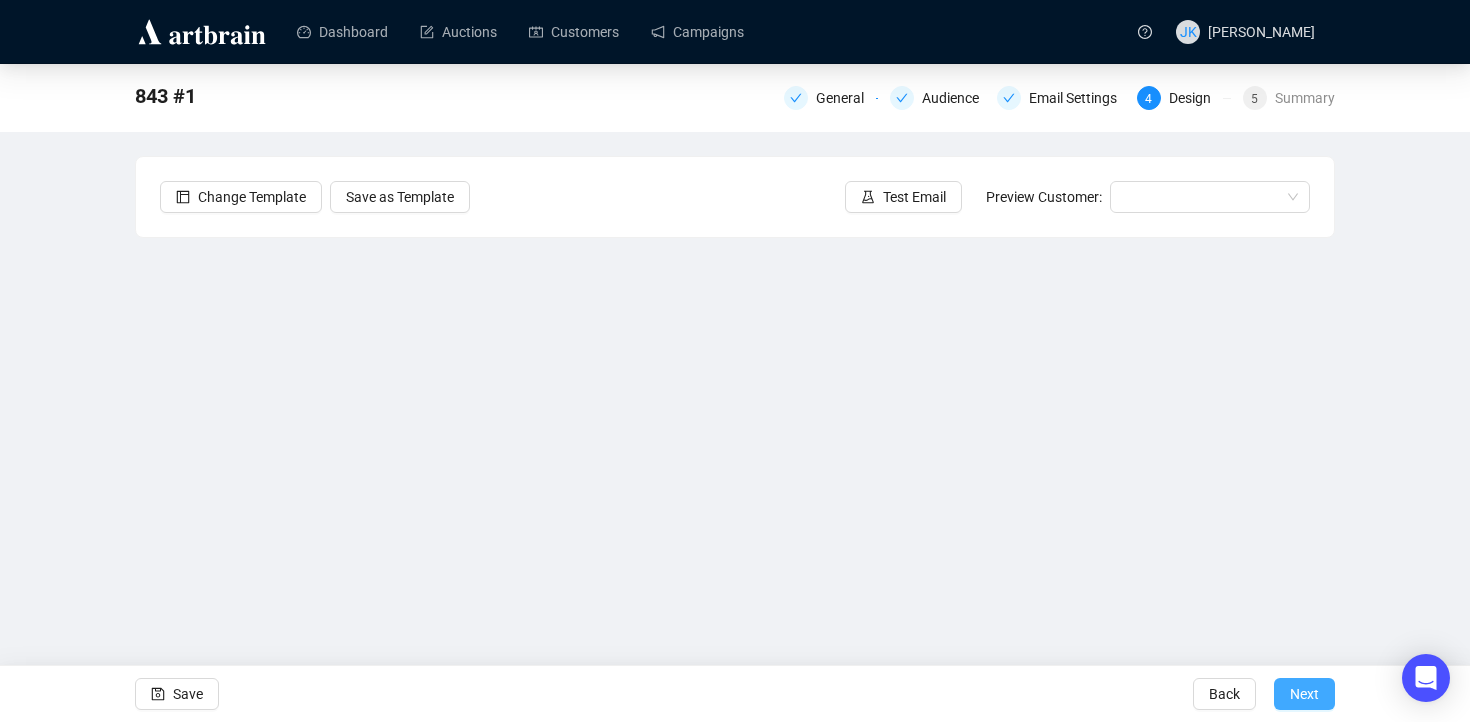 click on "Next" at bounding box center (1304, 694) 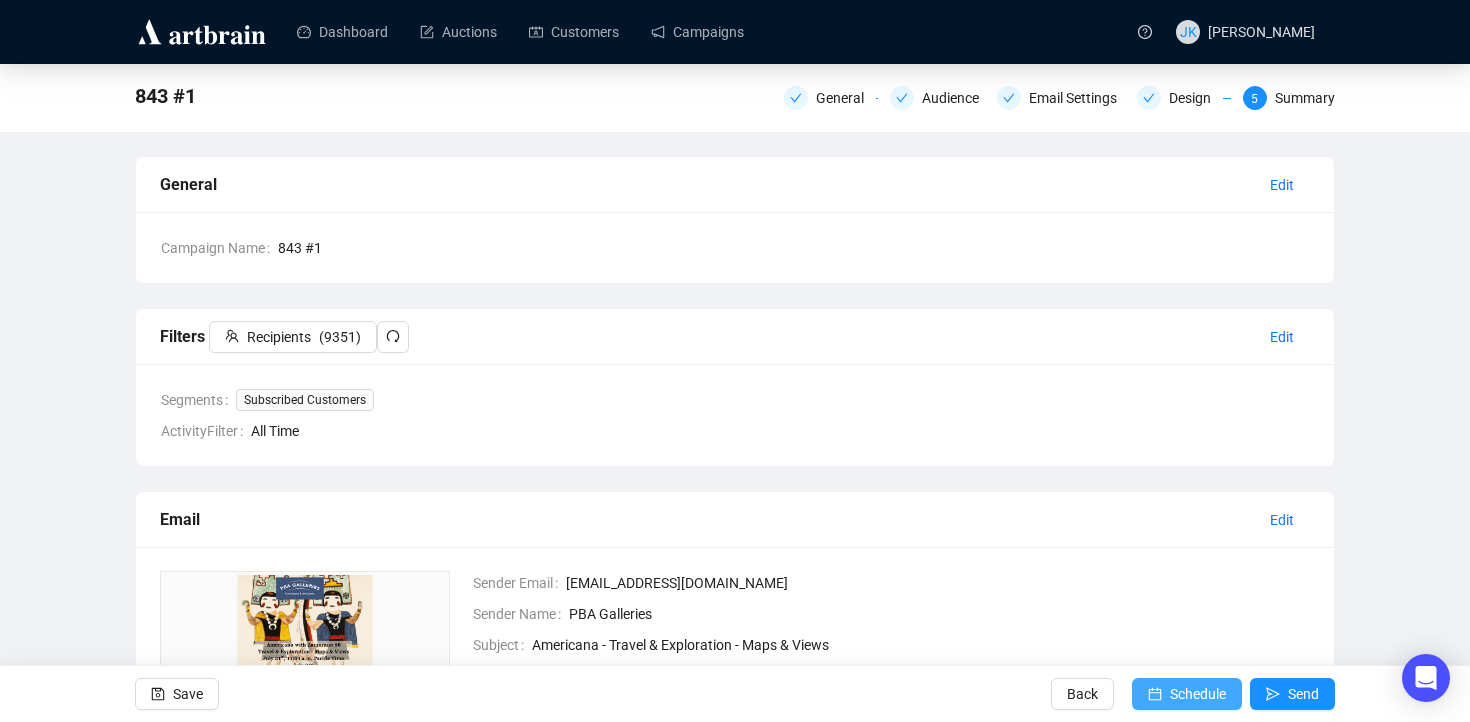click on "Schedule" at bounding box center [1198, 694] 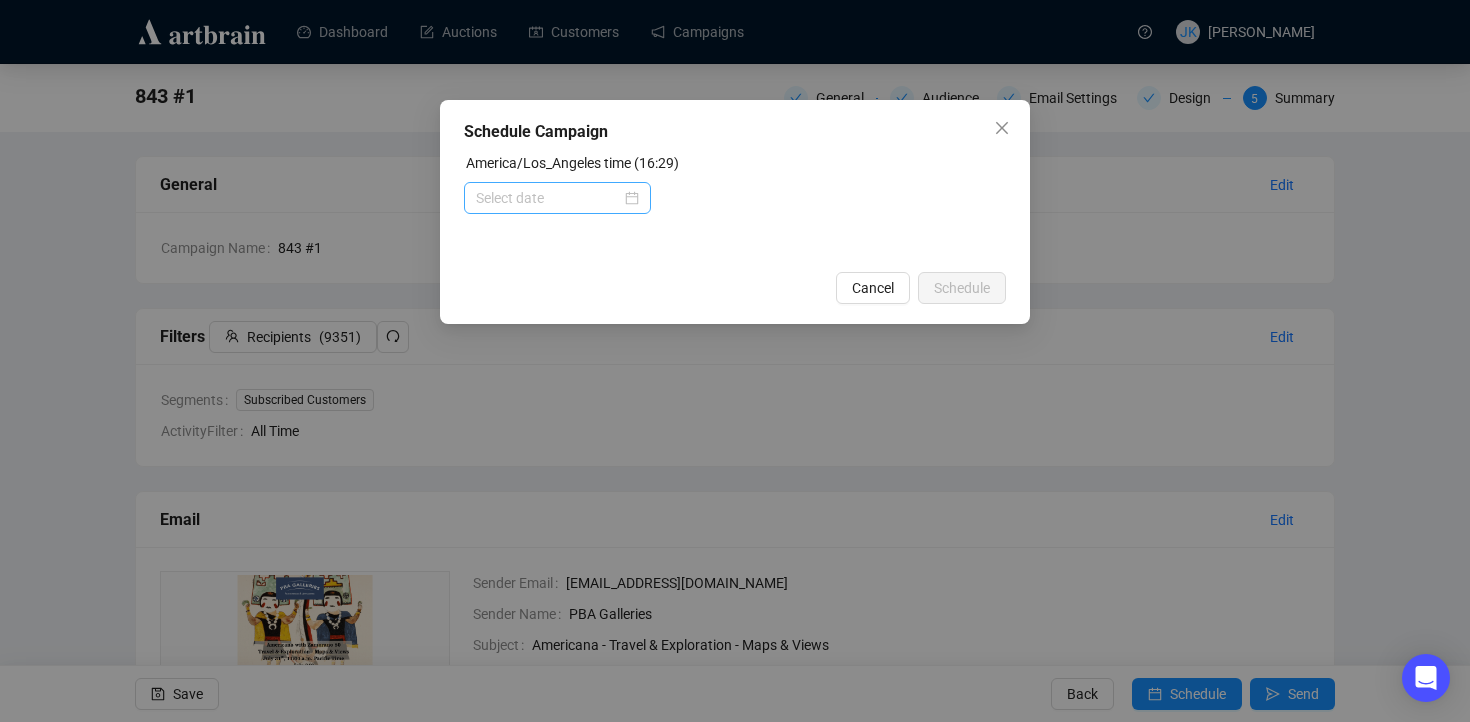 click at bounding box center (557, 198) 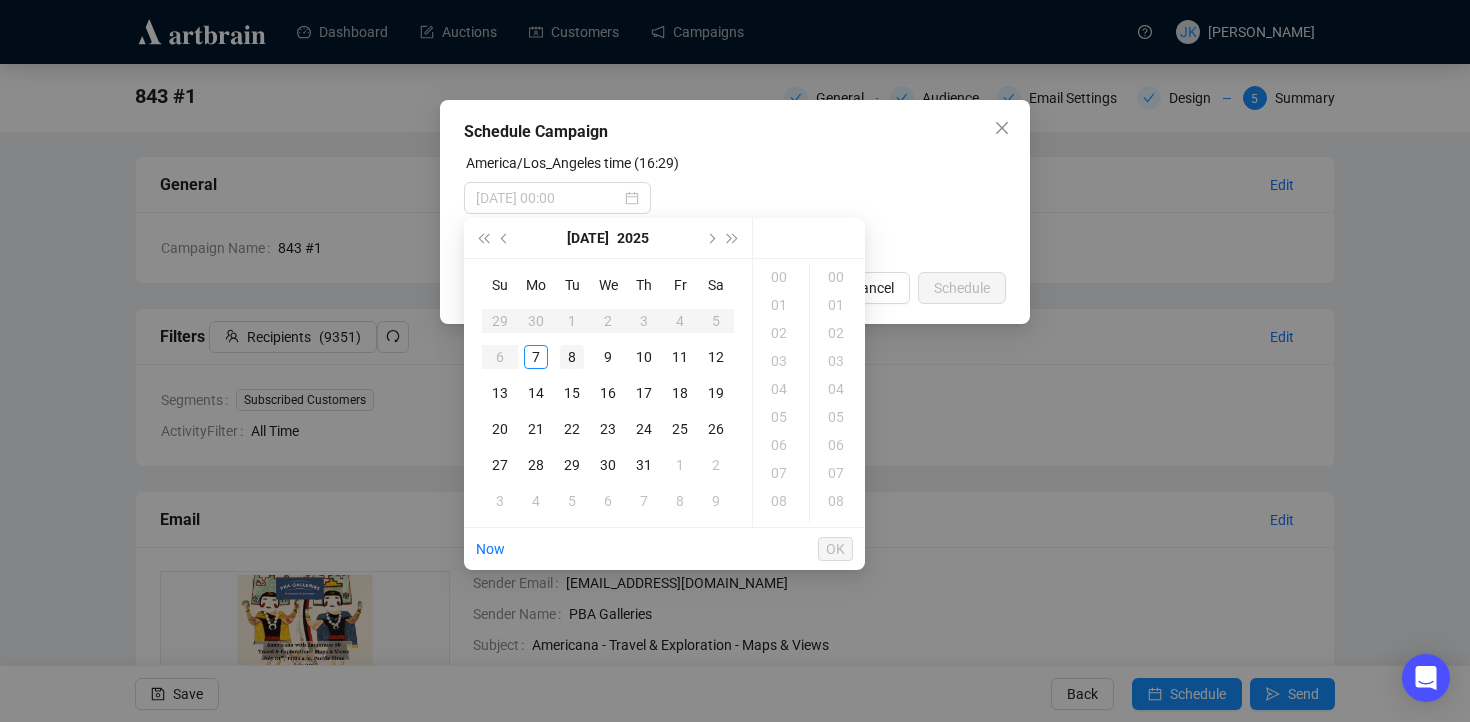 click on "8" at bounding box center (572, 357) 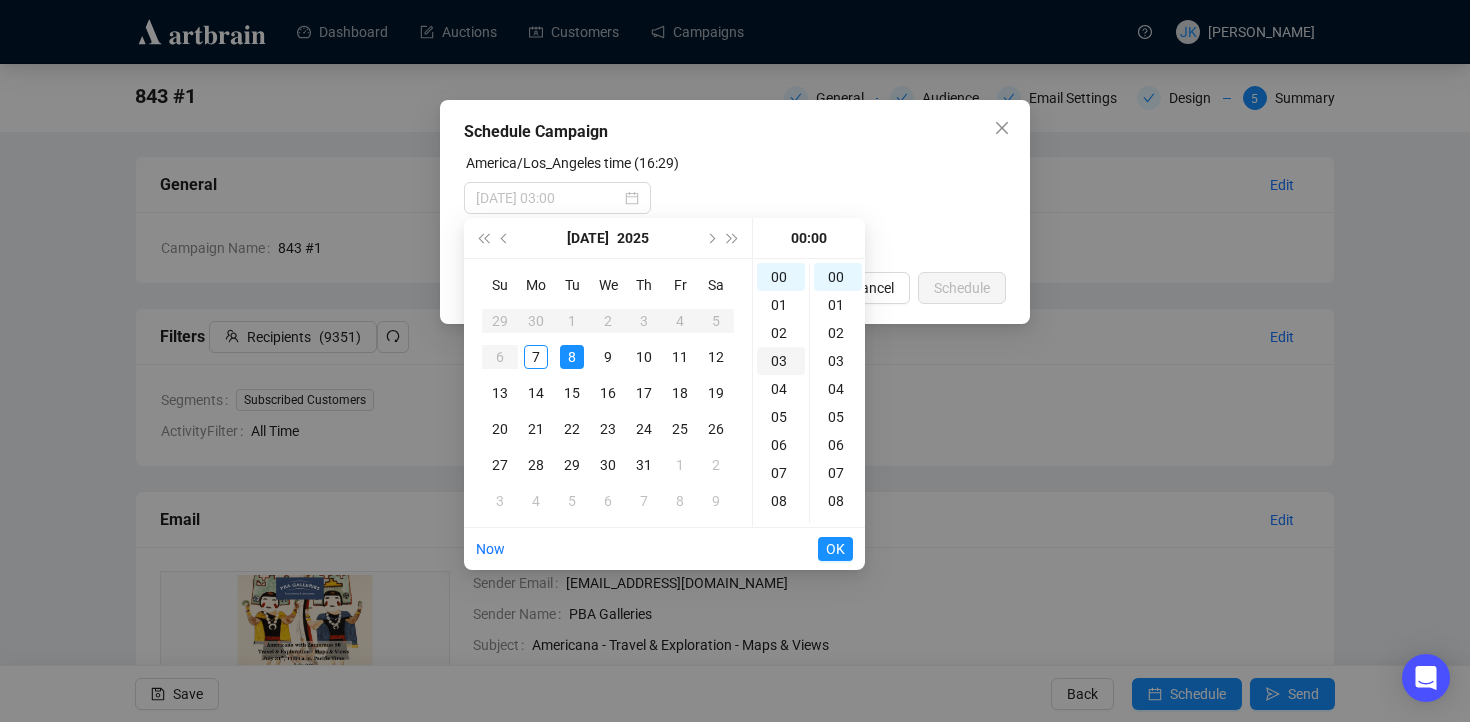 click on "03" at bounding box center (781, 361) 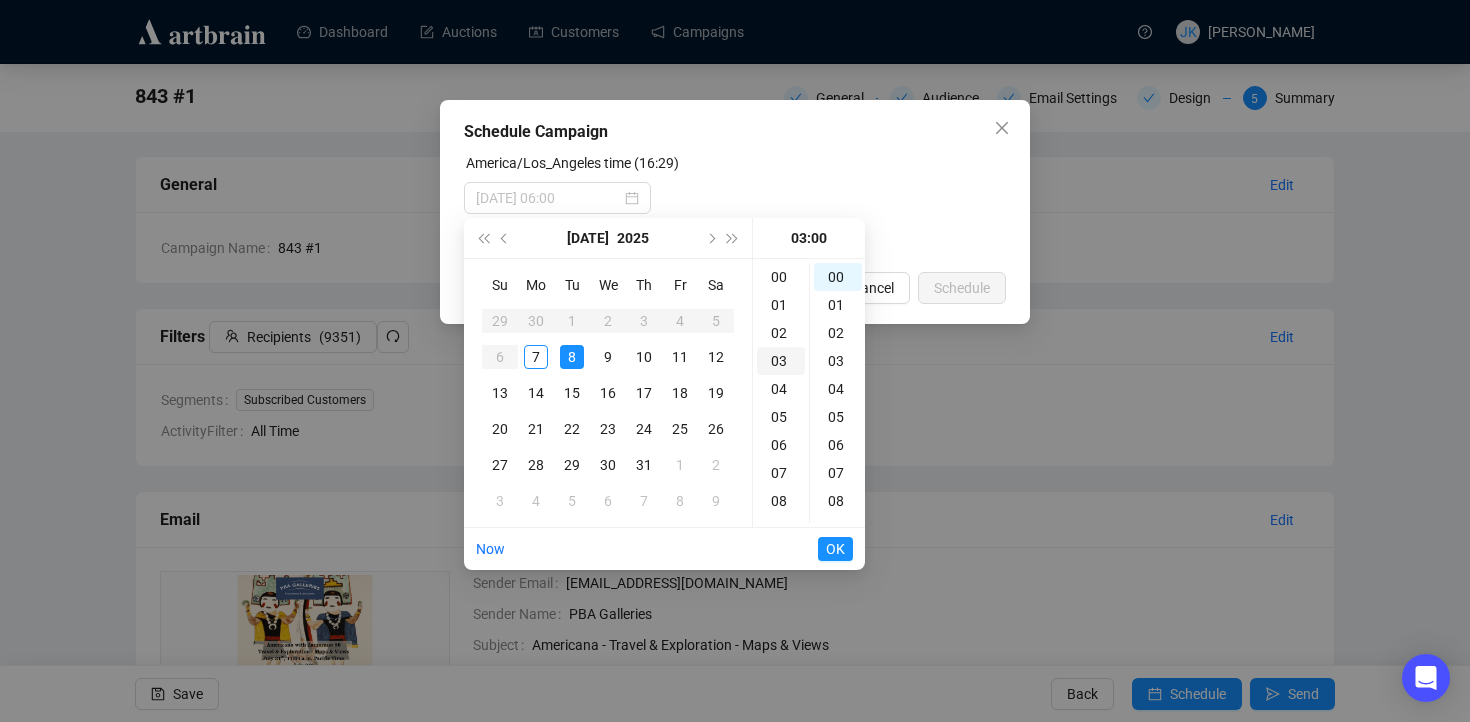 scroll, scrollTop: 84, scrollLeft: 0, axis: vertical 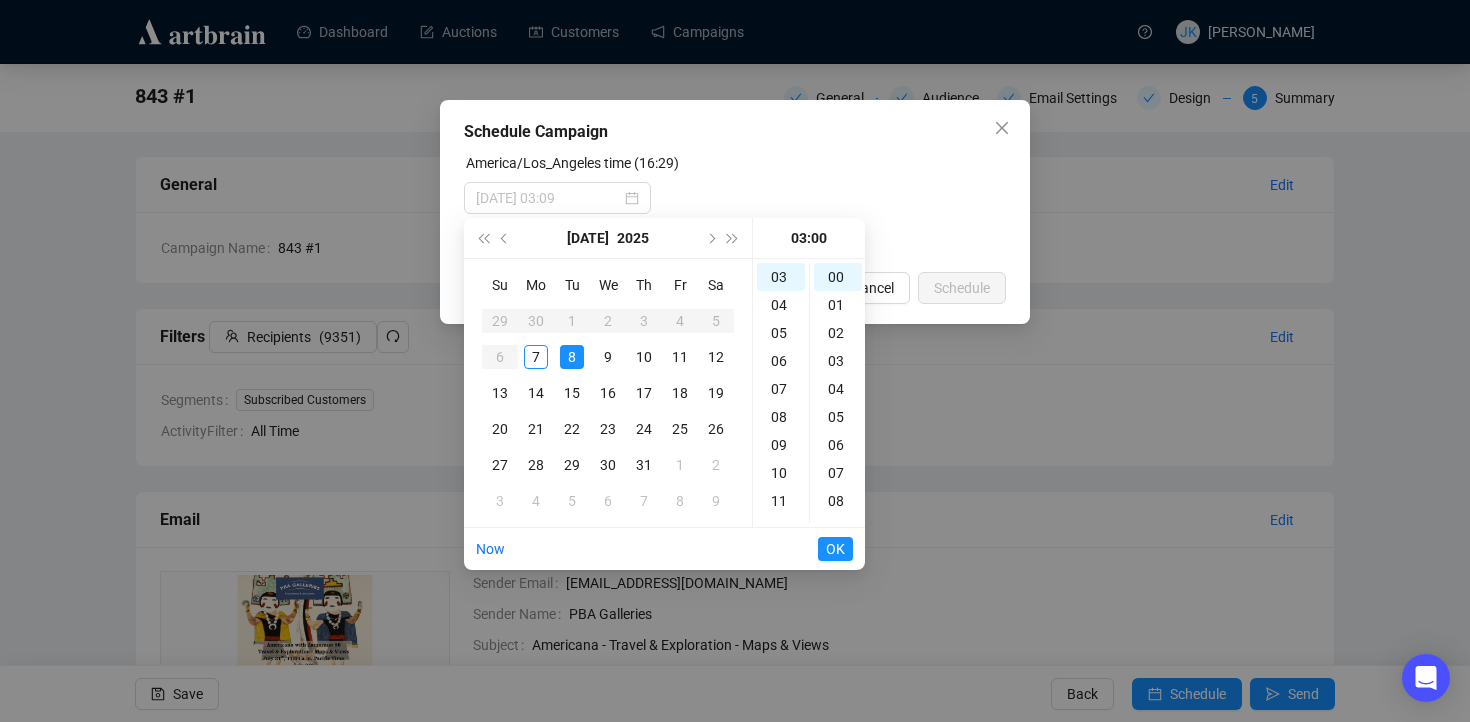 type on "[DATE] 03:00" 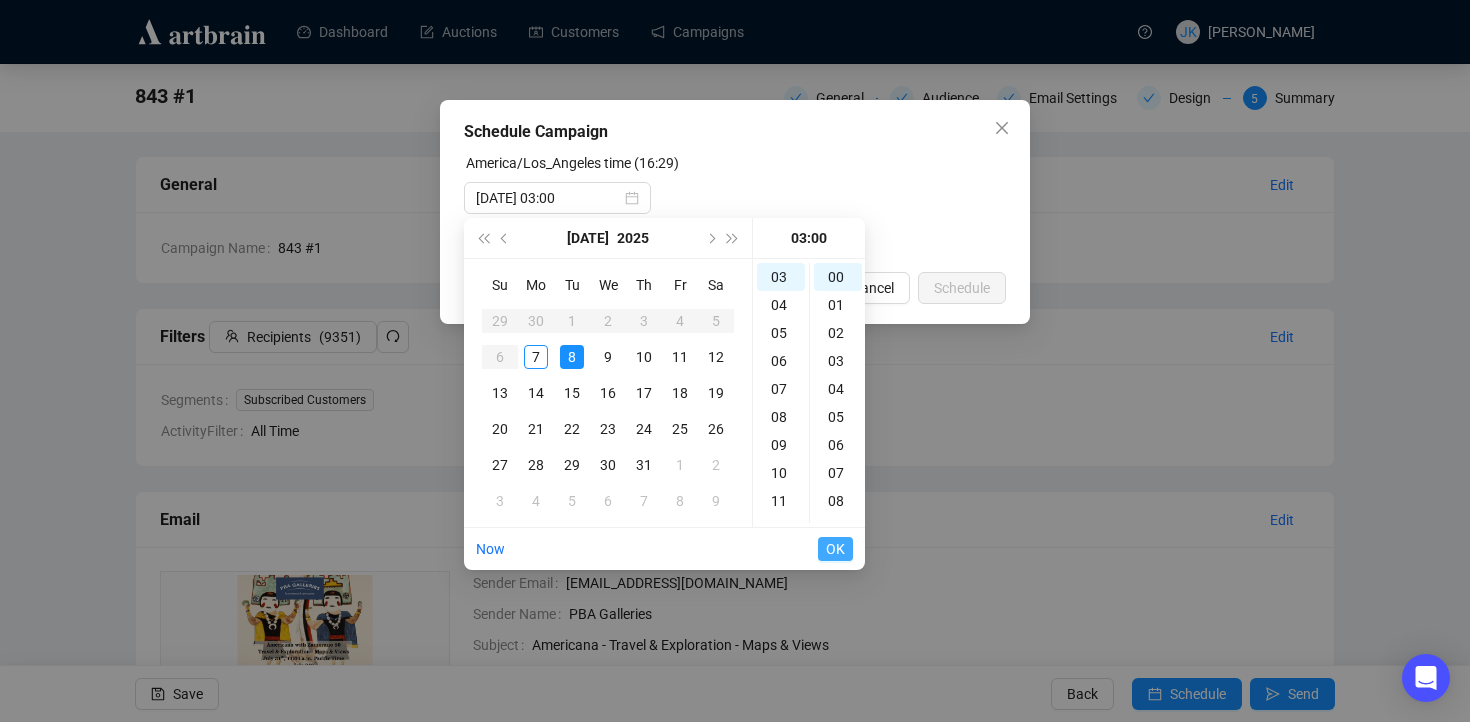 click on "OK" at bounding box center (835, 549) 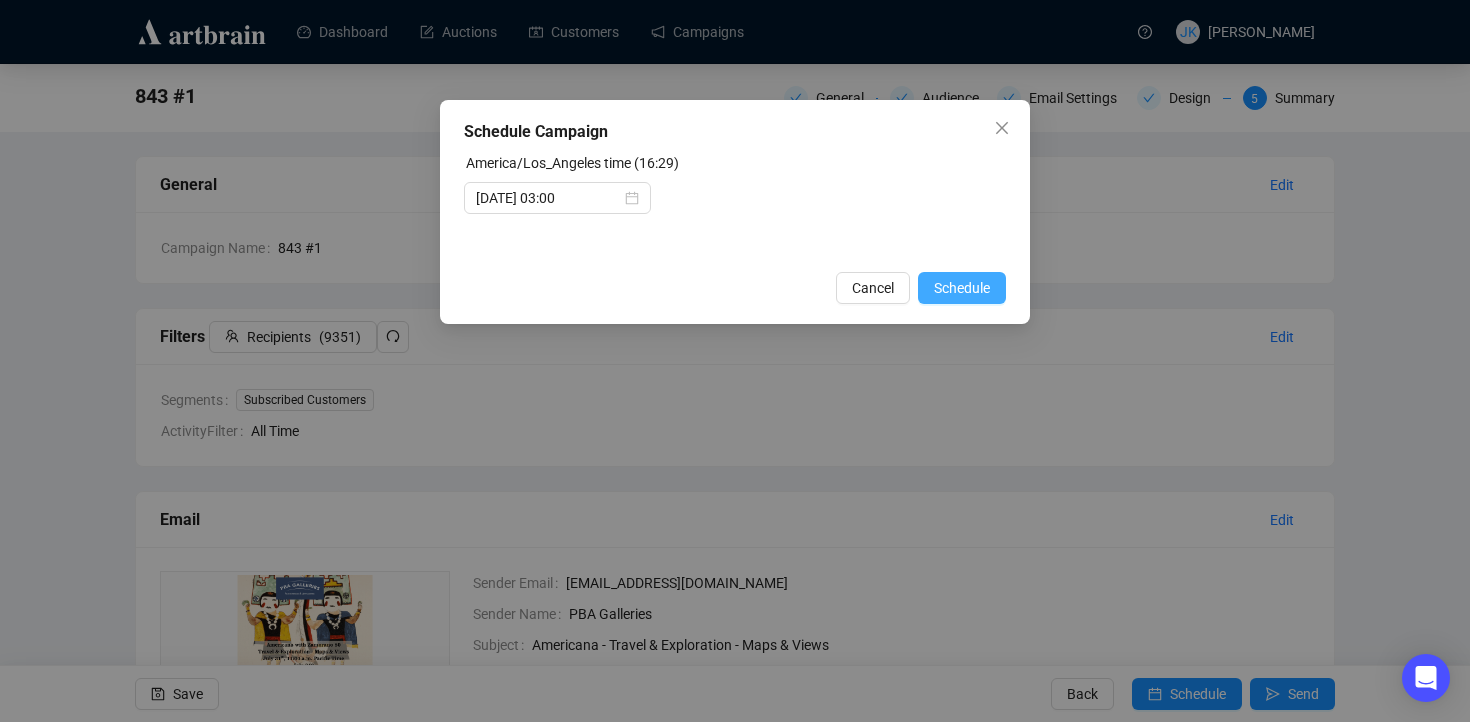 click on "Schedule" at bounding box center [962, 288] 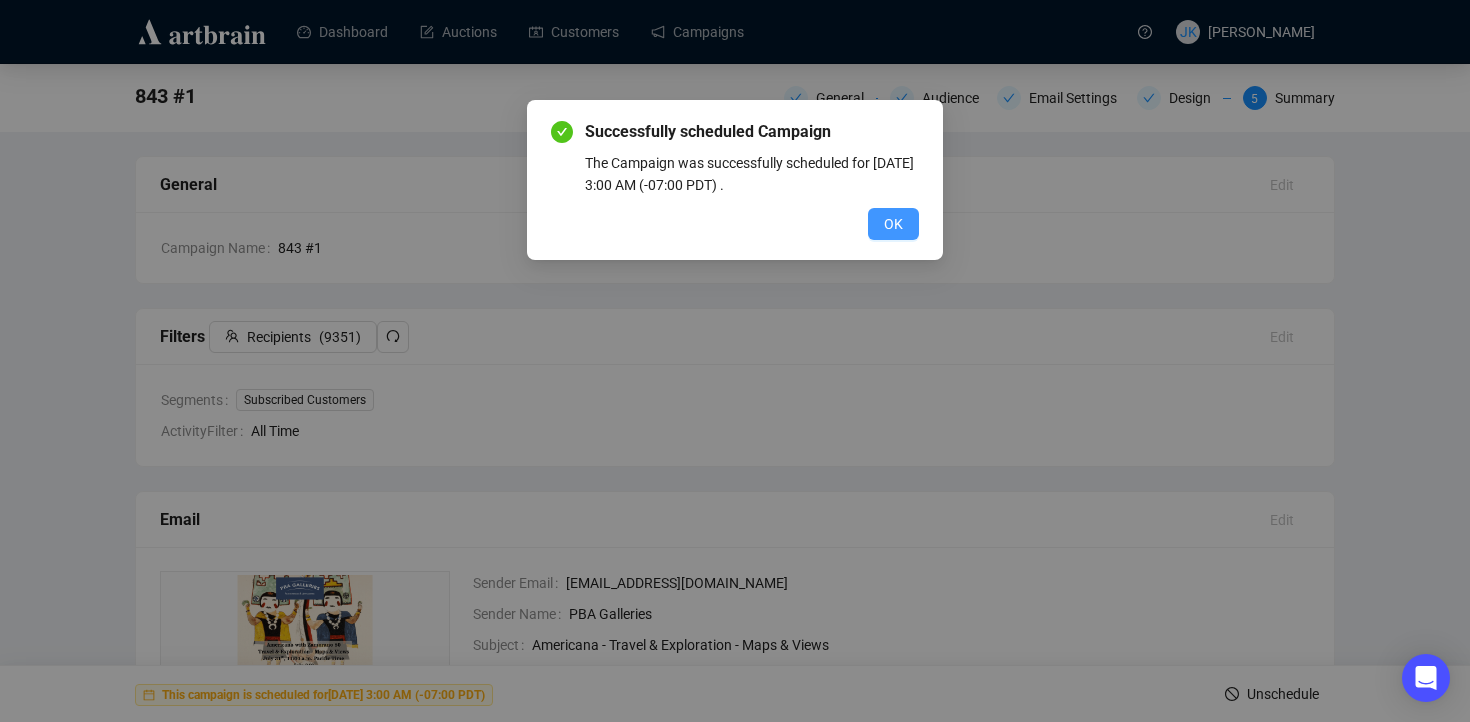 click on "OK" at bounding box center [893, 224] 